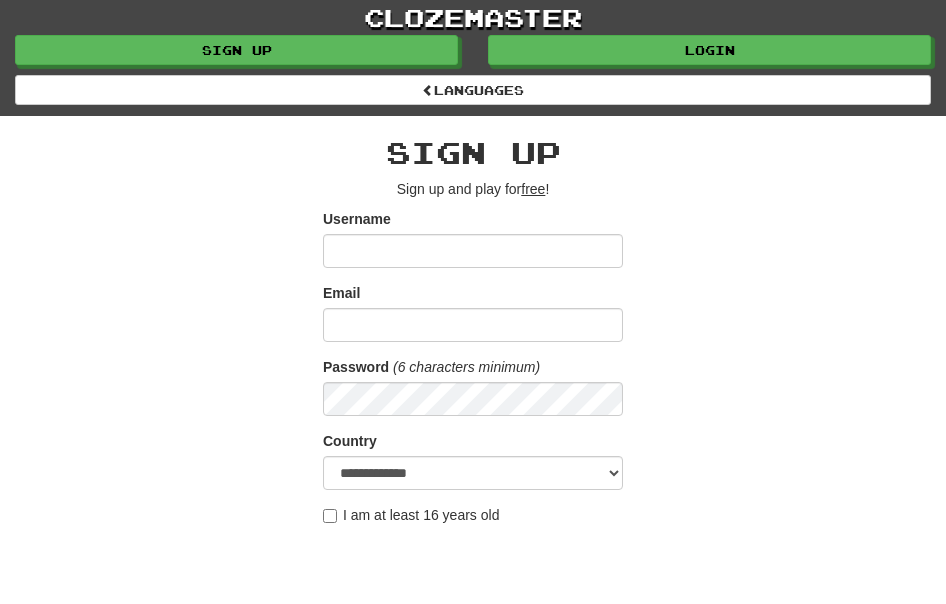 scroll, scrollTop: 0, scrollLeft: 0, axis: both 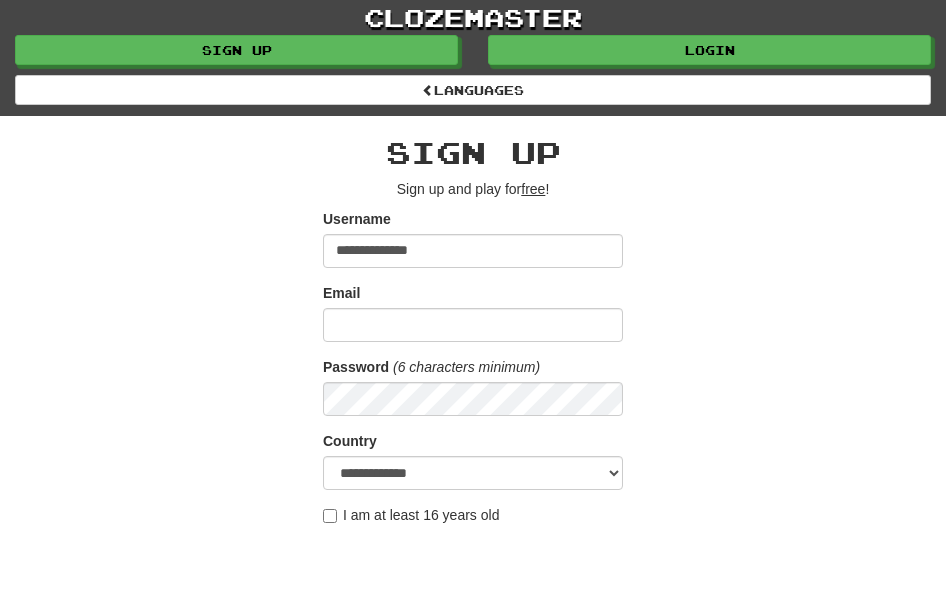 type on "**********" 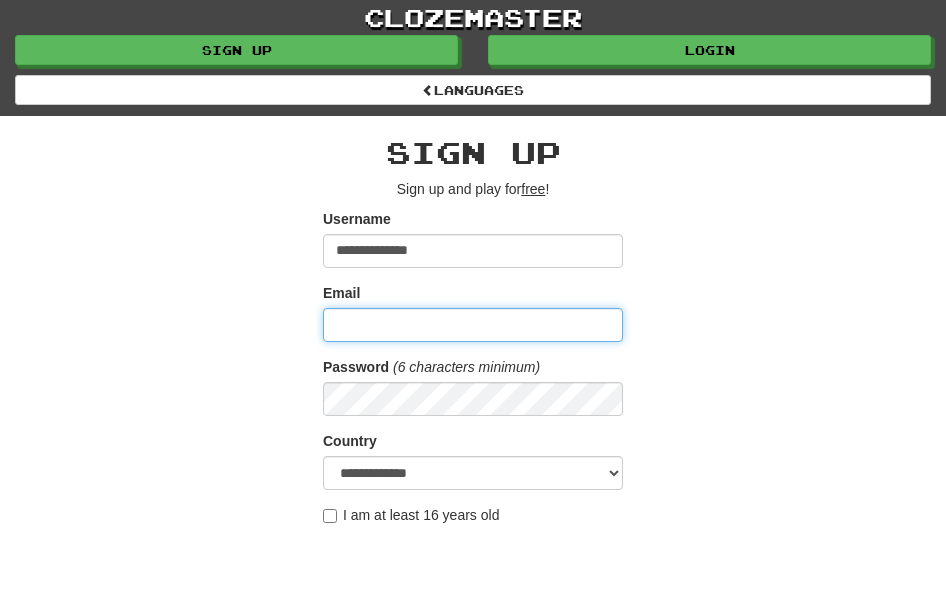click on "Email" at bounding box center [473, 325] 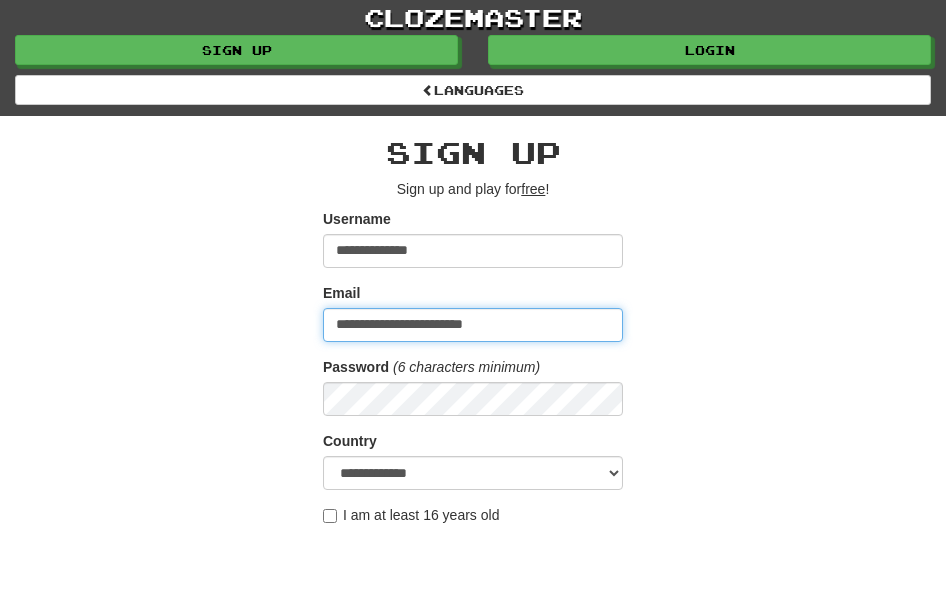 type on "**********" 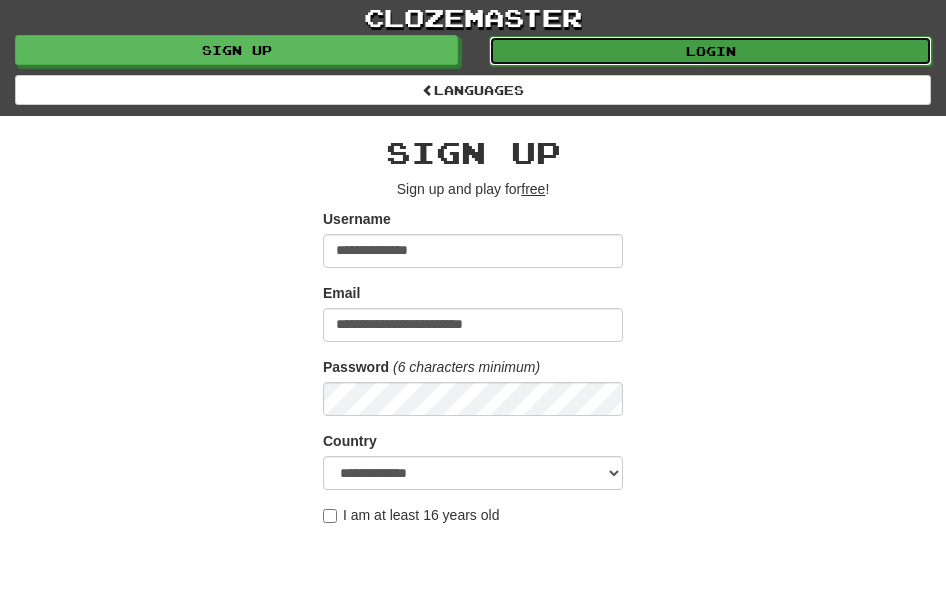 click on "Login" at bounding box center (710, 51) 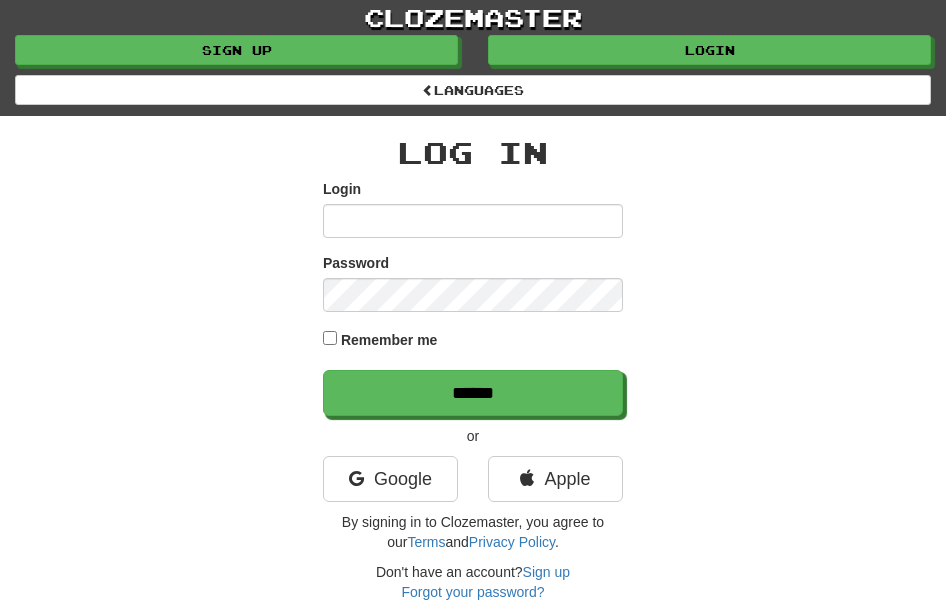 scroll, scrollTop: 0, scrollLeft: 0, axis: both 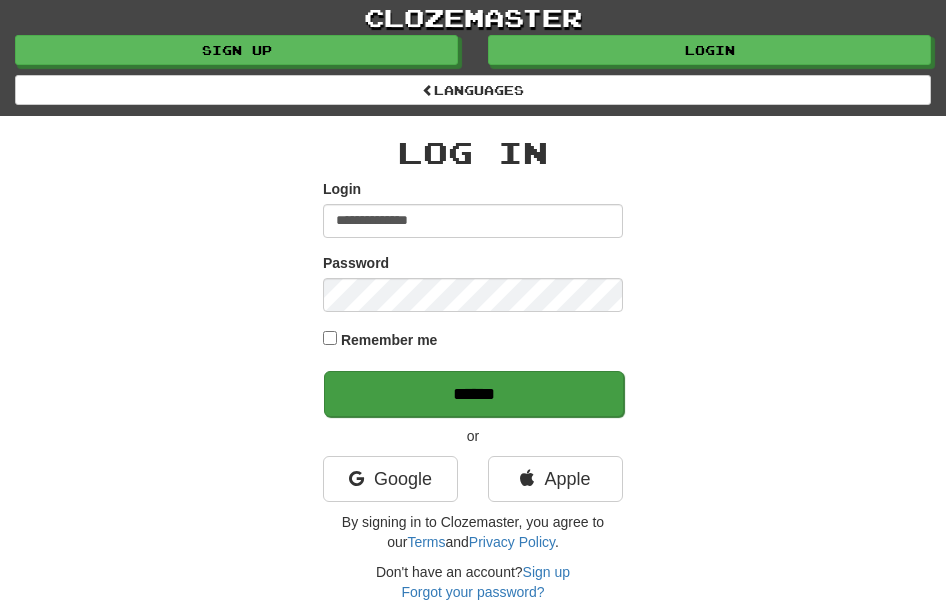 type on "**********" 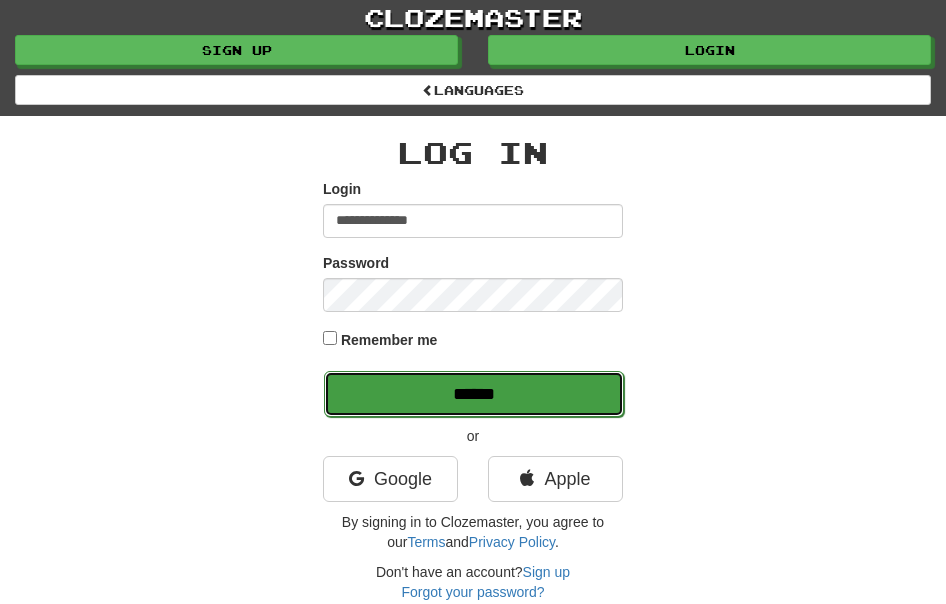 click on "******" at bounding box center [474, 394] 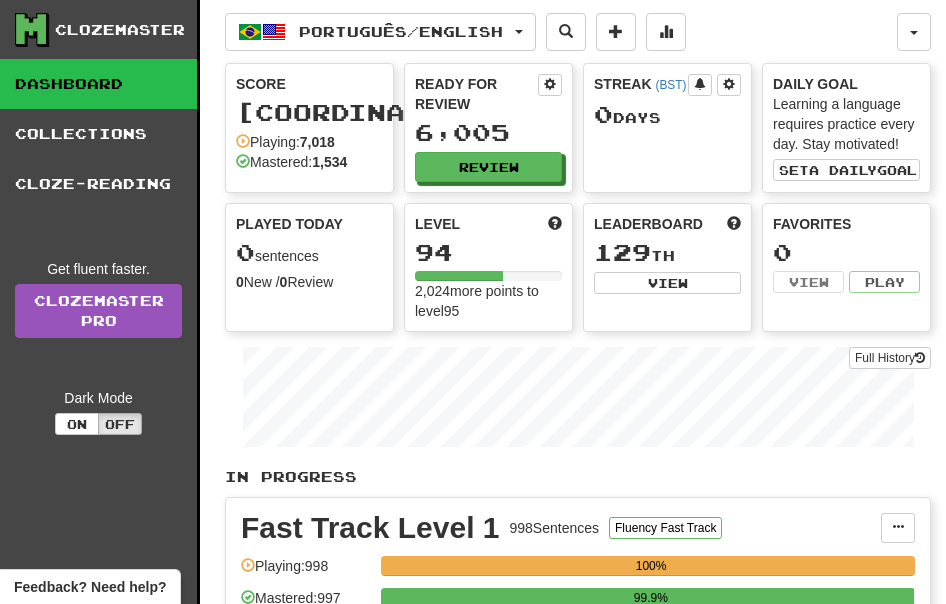 scroll, scrollTop: 0, scrollLeft: 0, axis: both 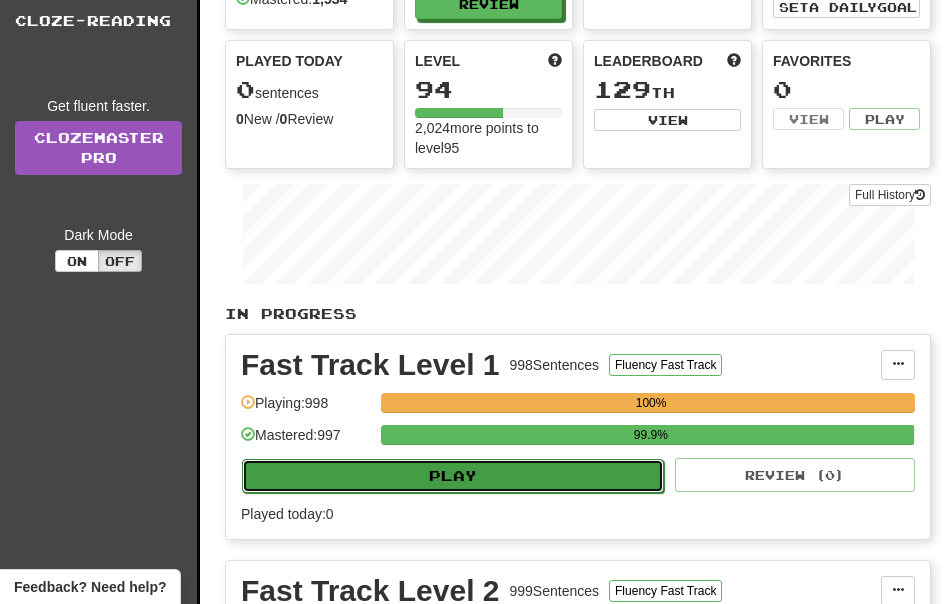 click on "Play" at bounding box center [453, 476] 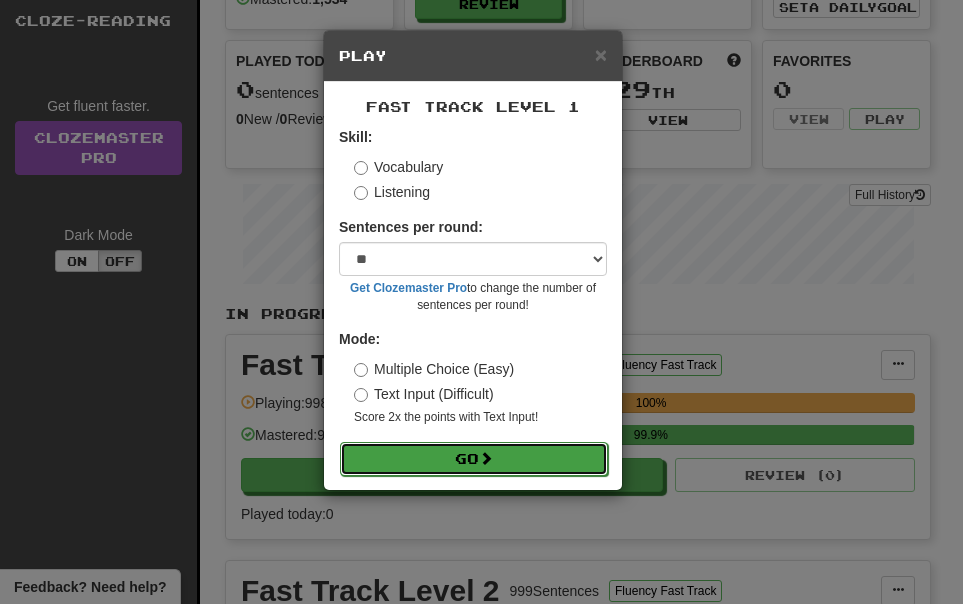 click on "Go" at bounding box center [474, 459] 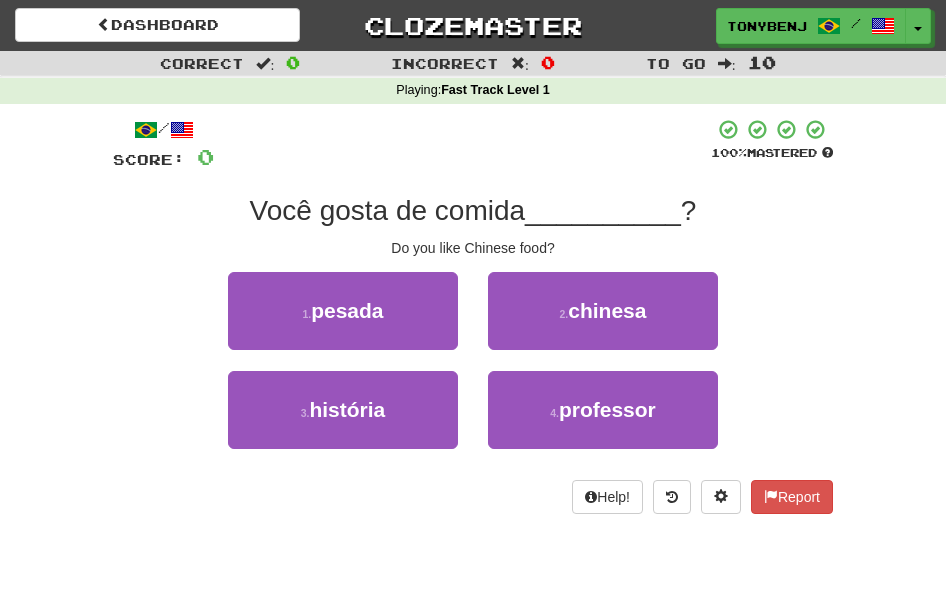 scroll, scrollTop: 0, scrollLeft: 0, axis: both 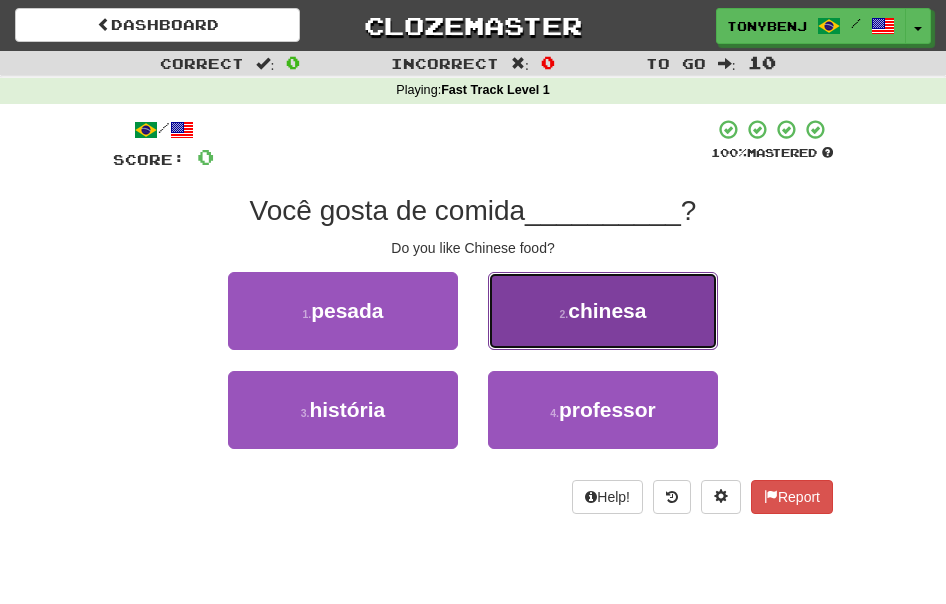 click on "2 .  chinesa" at bounding box center (603, 311) 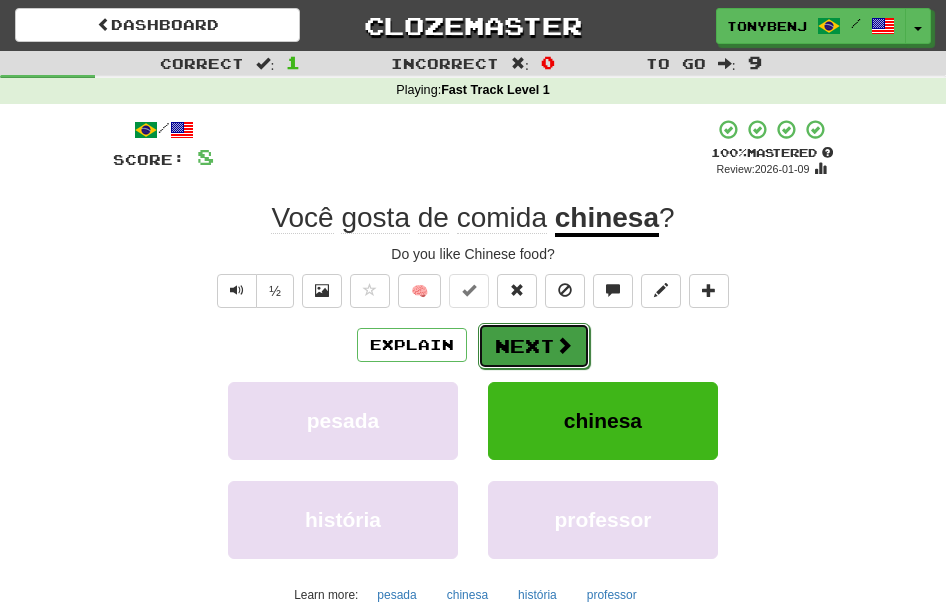 click on "Next" at bounding box center [534, 346] 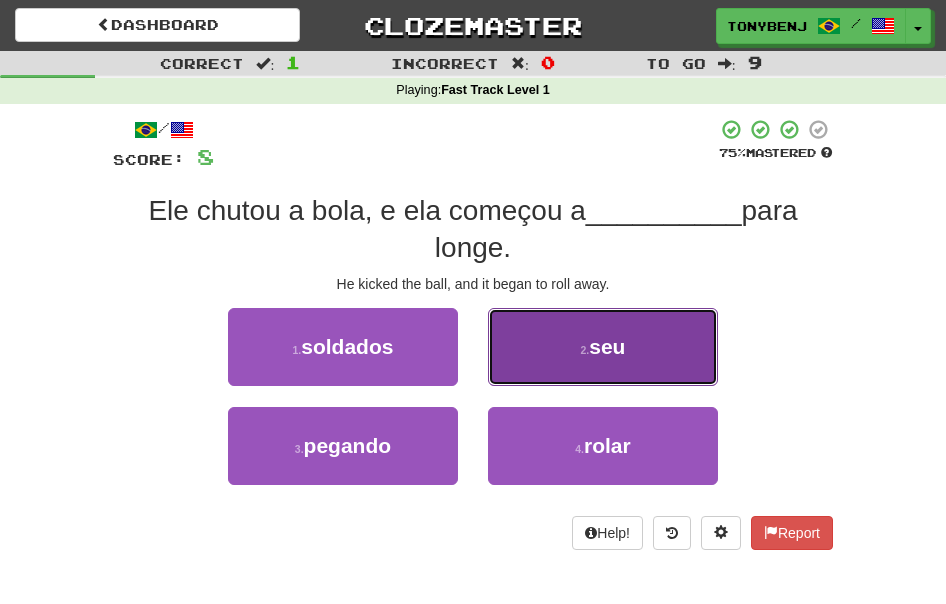 click on "2 .  seu" at bounding box center [603, 347] 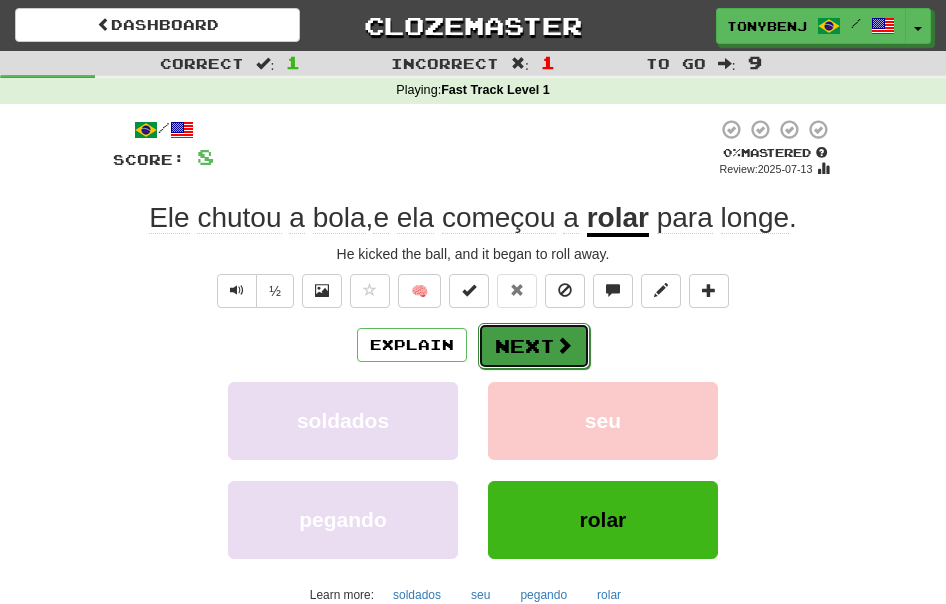 click on "Next" at bounding box center [534, 346] 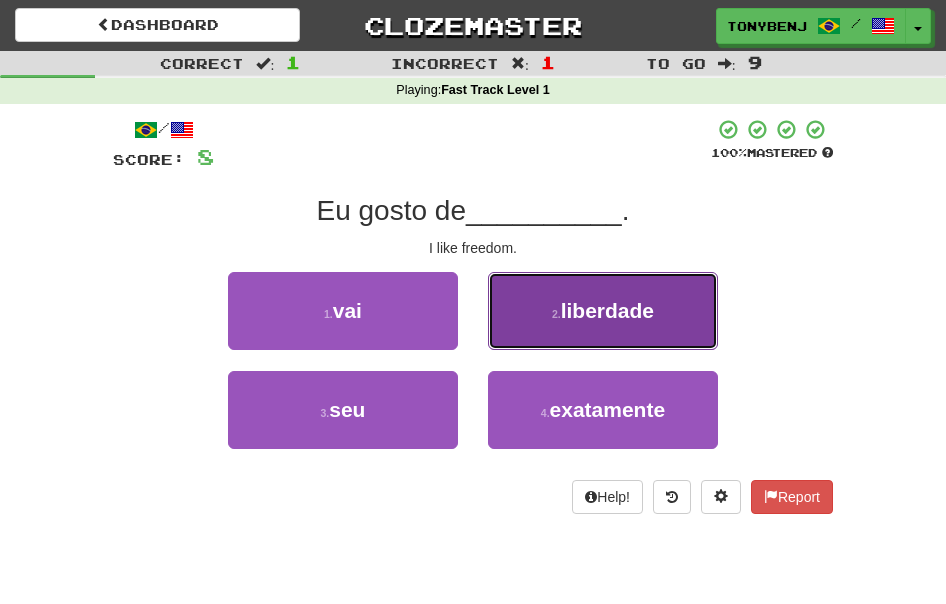 click on "2 .  liberdade" at bounding box center [603, 311] 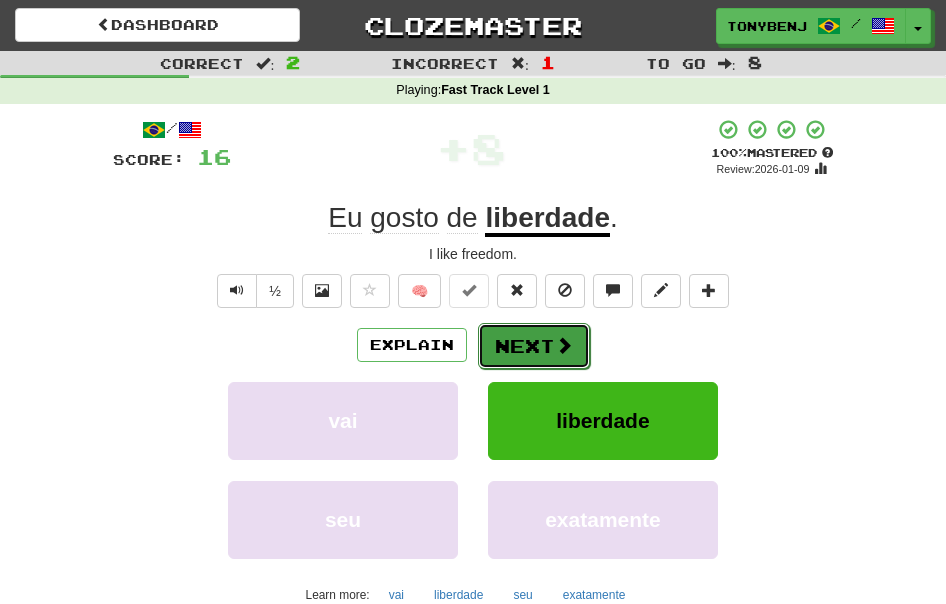 click on "Next" at bounding box center (534, 346) 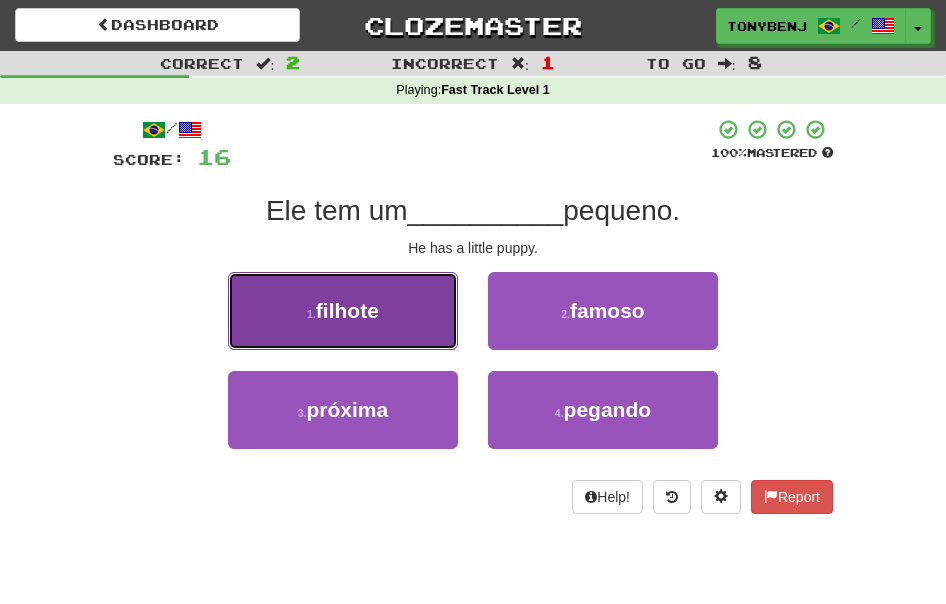 click on "filhote" at bounding box center (347, 310) 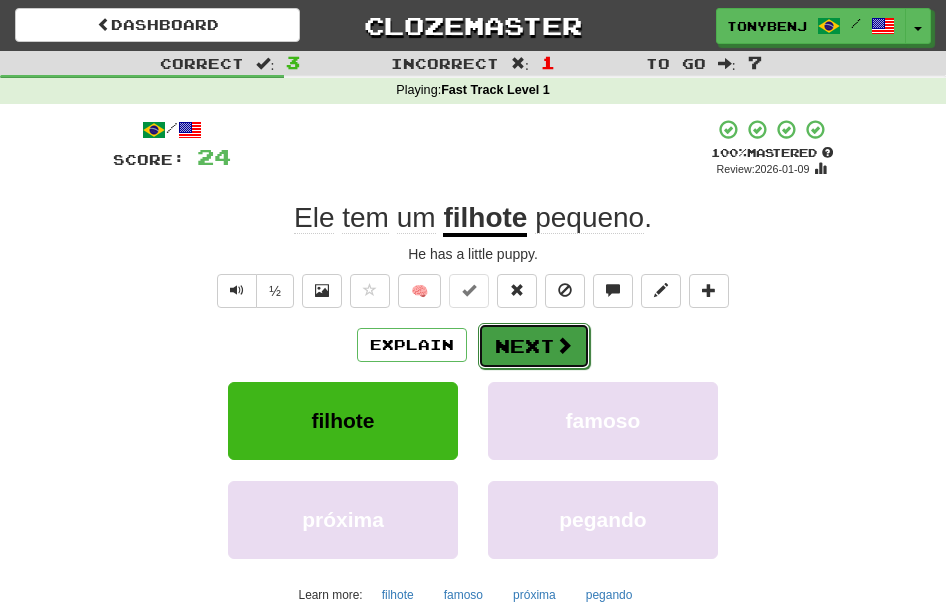 click at bounding box center [564, 345] 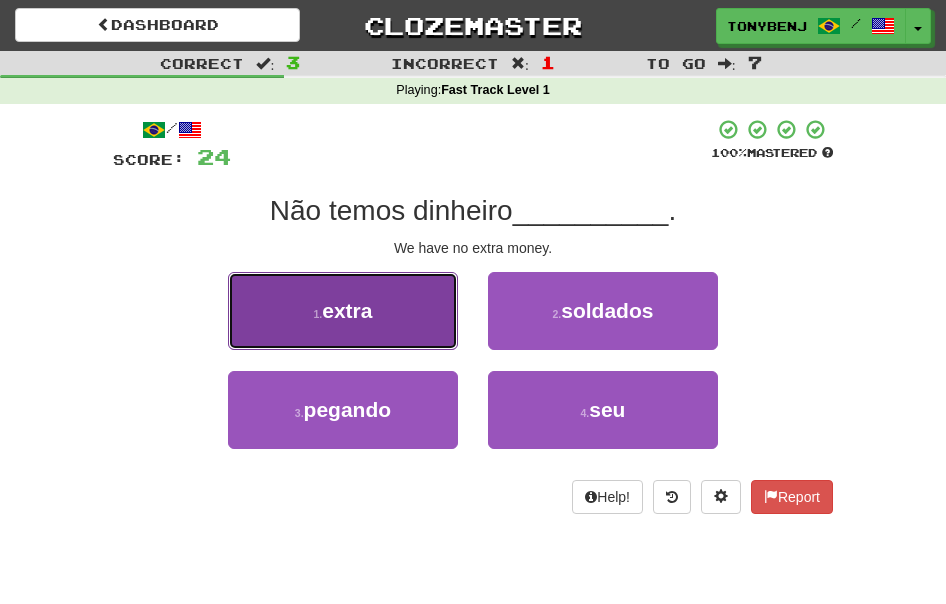 click on "1 .  extra" at bounding box center (343, 311) 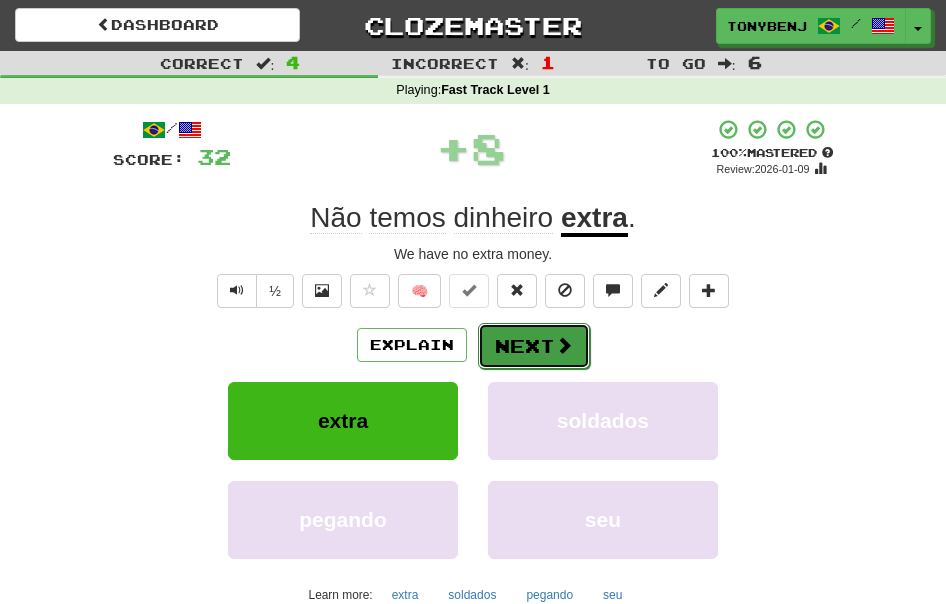 click on "Next" at bounding box center (534, 346) 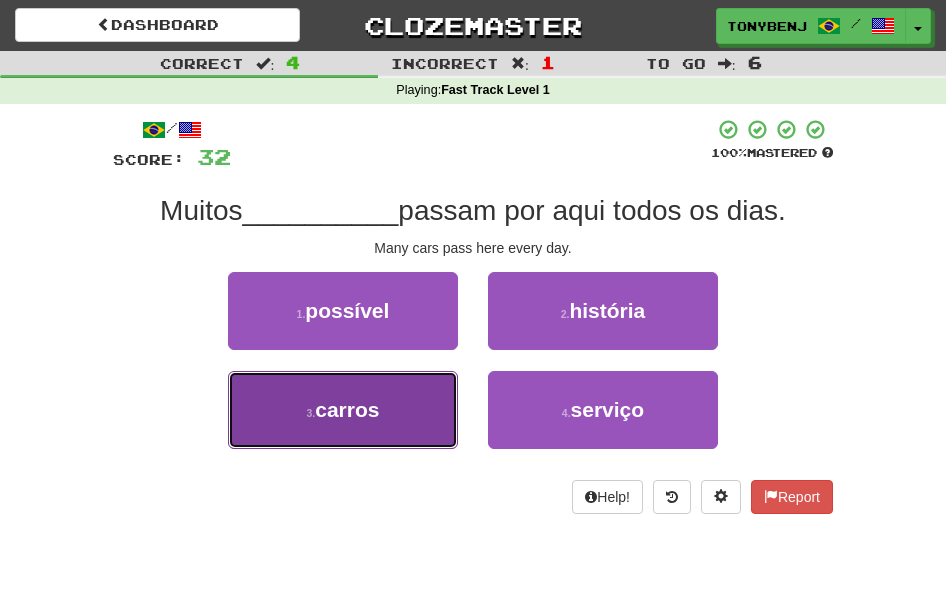 click on "3 .  carros" at bounding box center [343, 410] 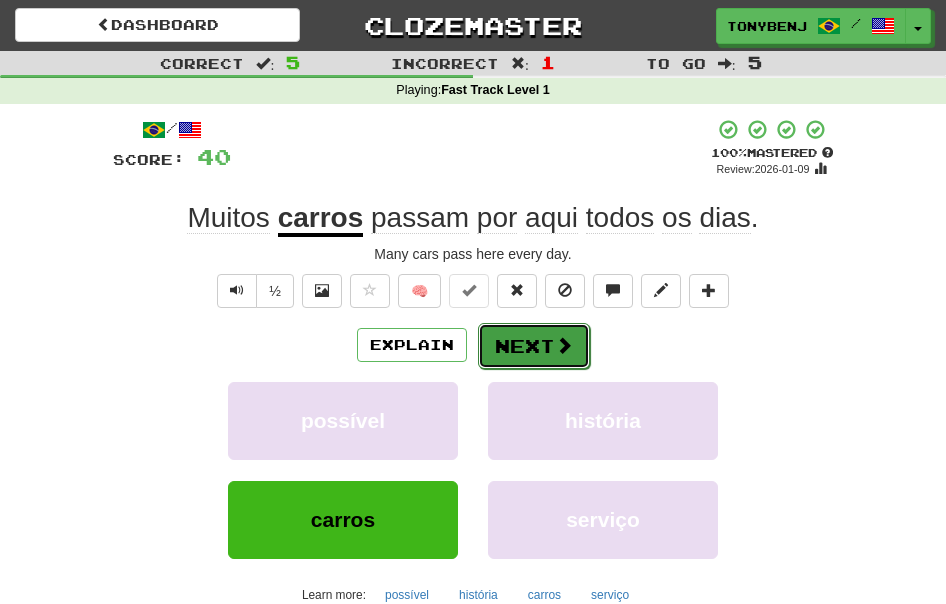 click on "Next" at bounding box center [534, 346] 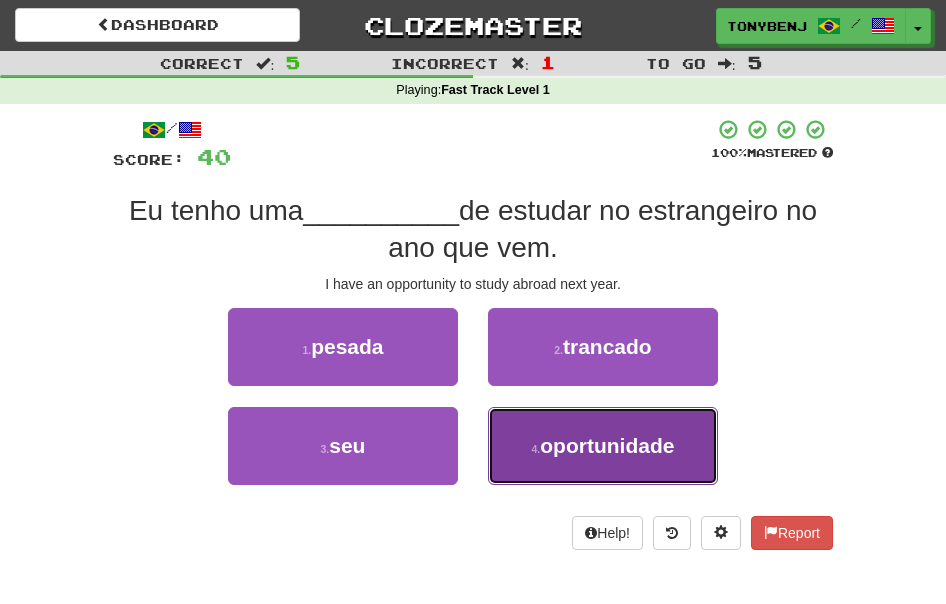 click on "4 .  oportunidade" at bounding box center [603, 446] 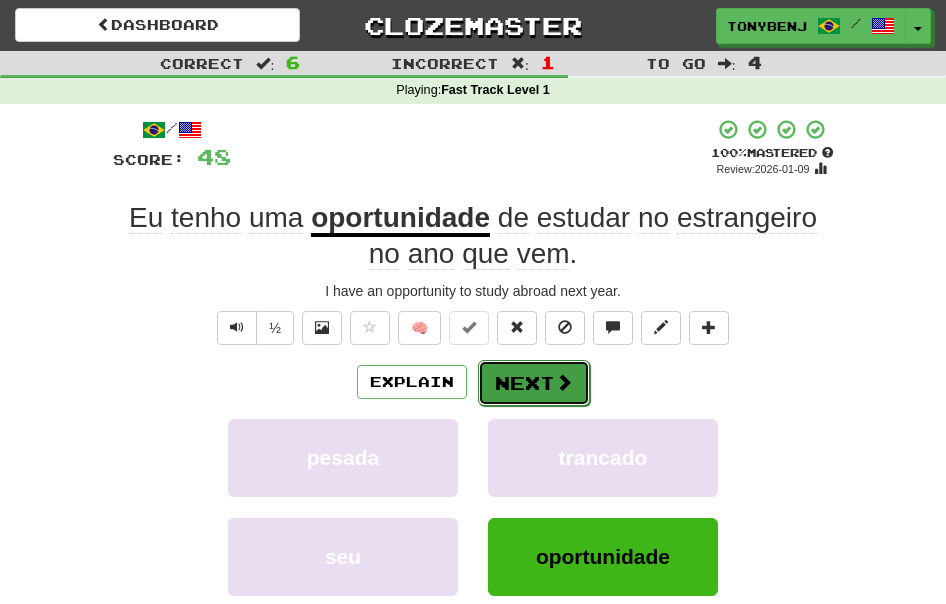click on "Next" at bounding box center [534, 383] 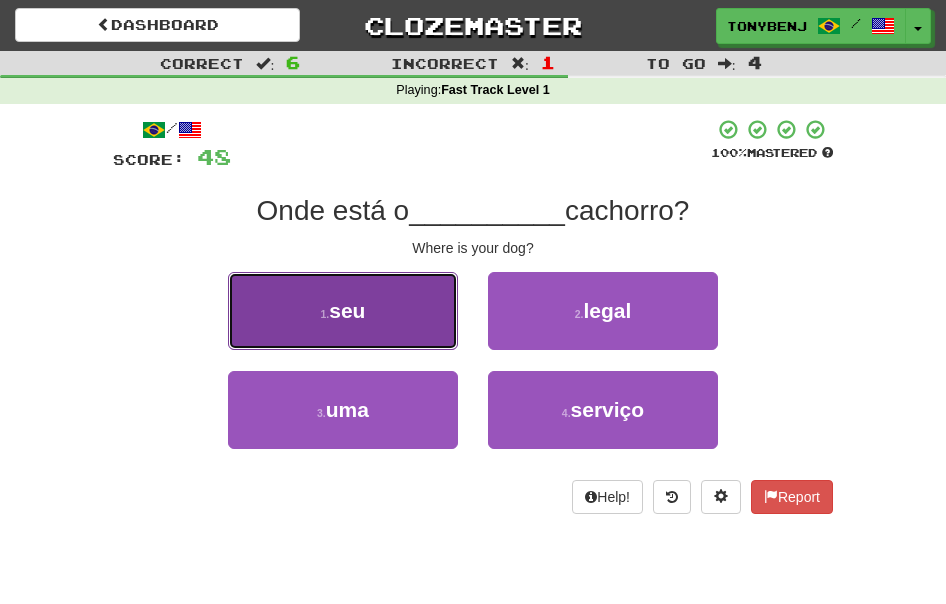 click on "1 .  seu" at bounding box center [343, 311] 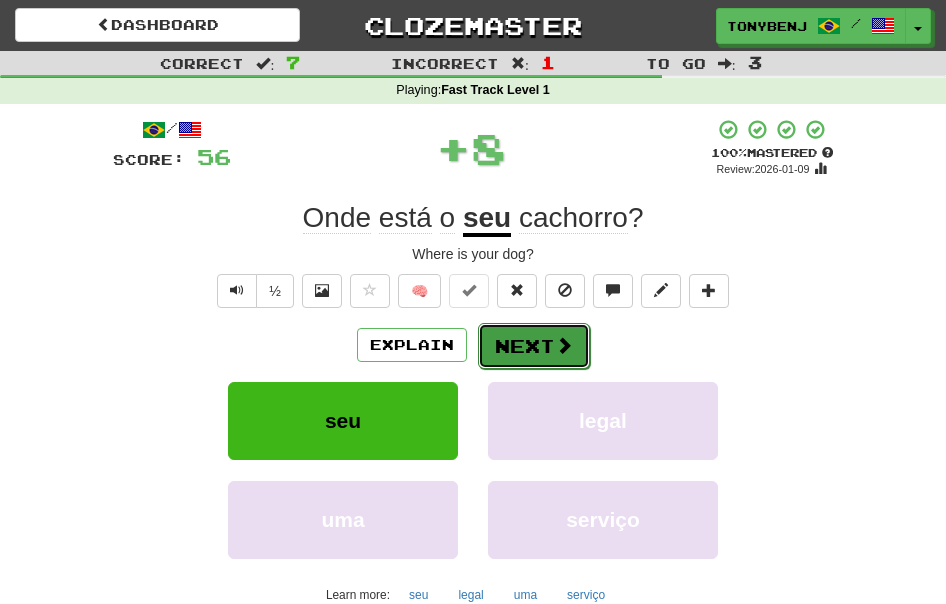 click on "Next" at bounding box center [534, 346] 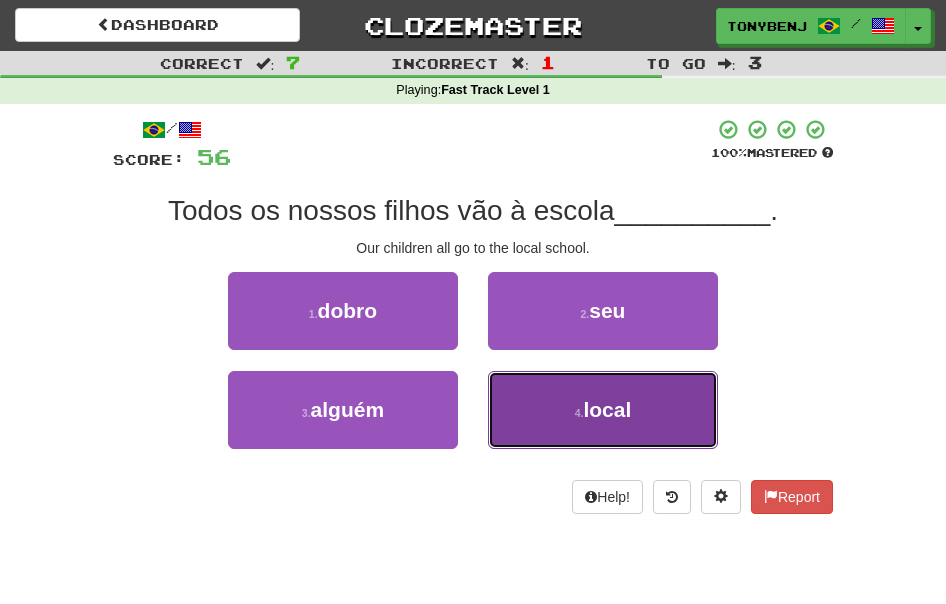 click on "4 .  local" at bounding box center (603, 410) 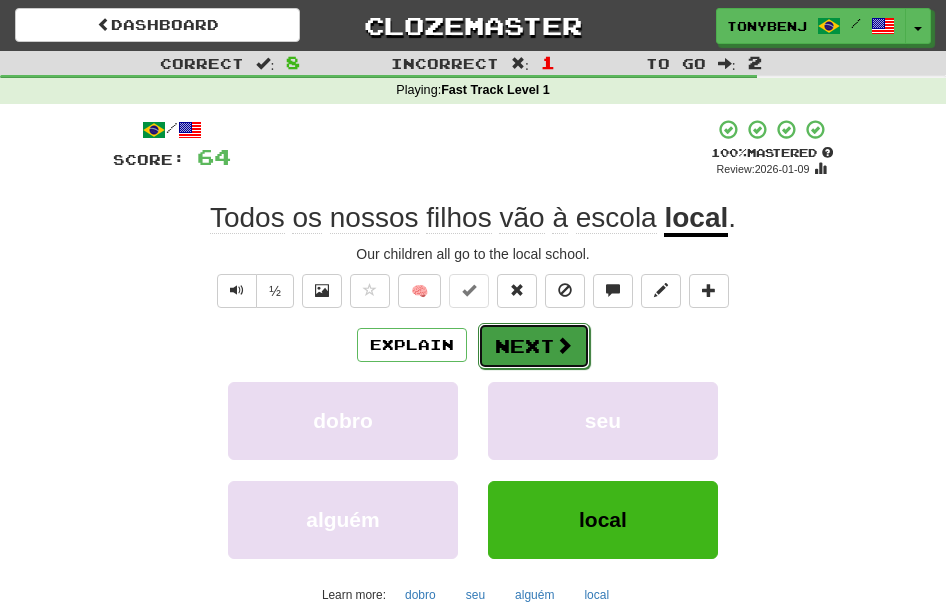 click on "Next" at bounding box center (534, 346) 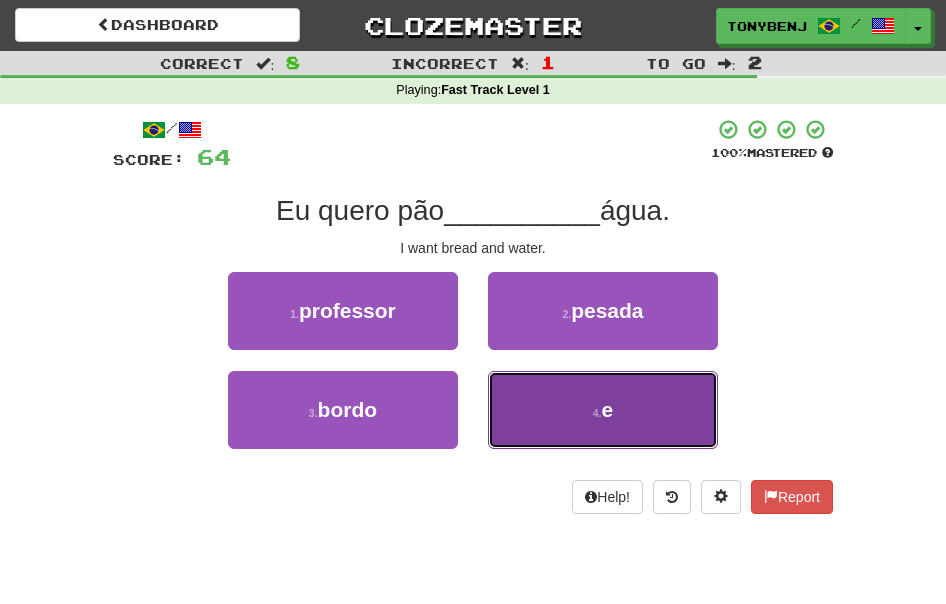 click on "4 .  e" at bounding box center [603, 410] 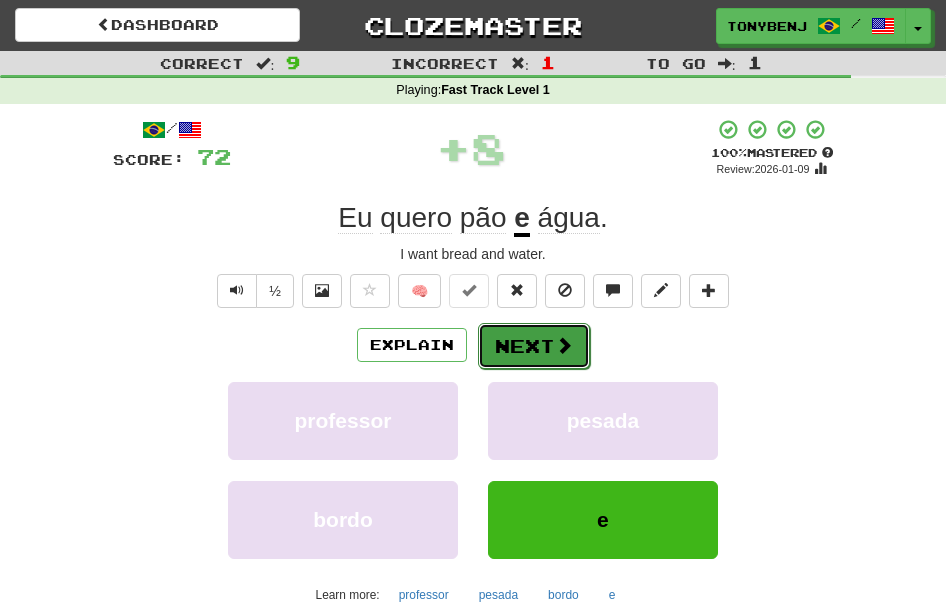 click on "Next" at bounding box center [534, 346] 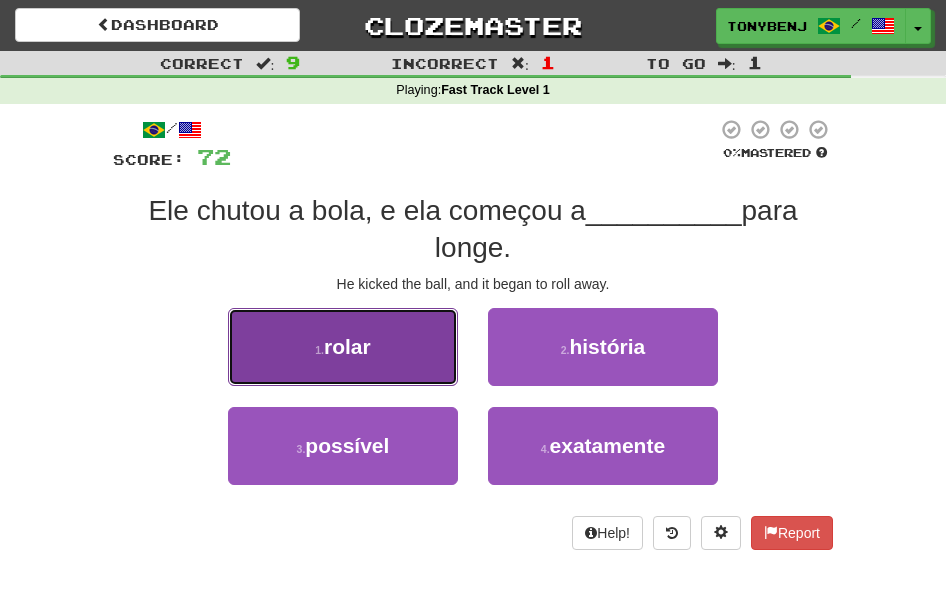 click on "1 .  rolar" at bounding box center [343, 347] 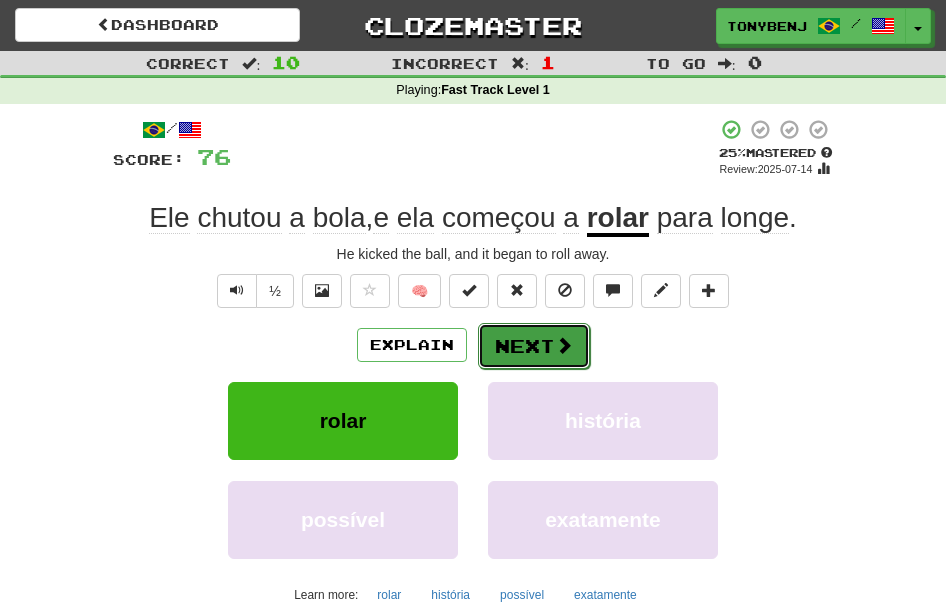 click at bounding box center (564, 345) 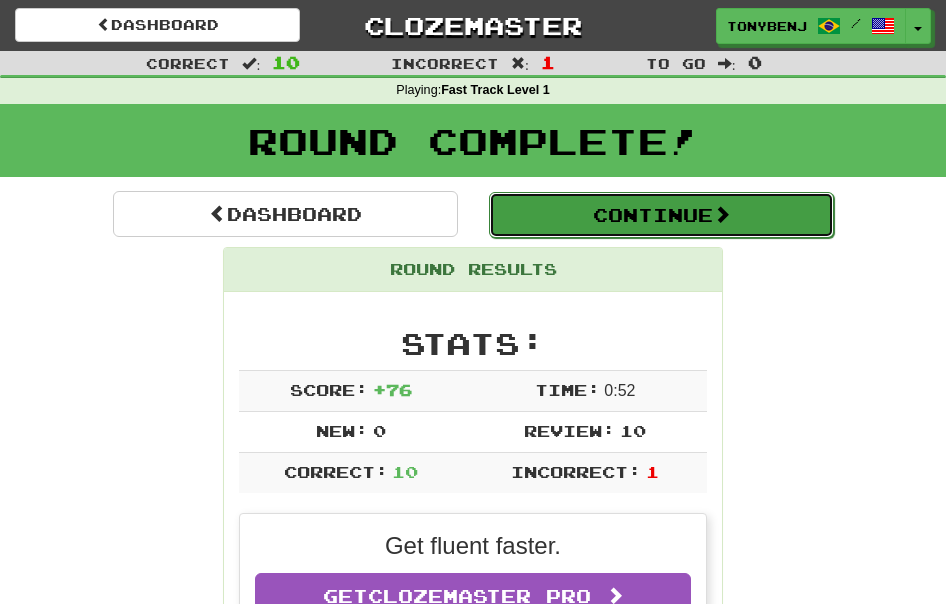 click on "Continue" at bounding box center (661, 215) 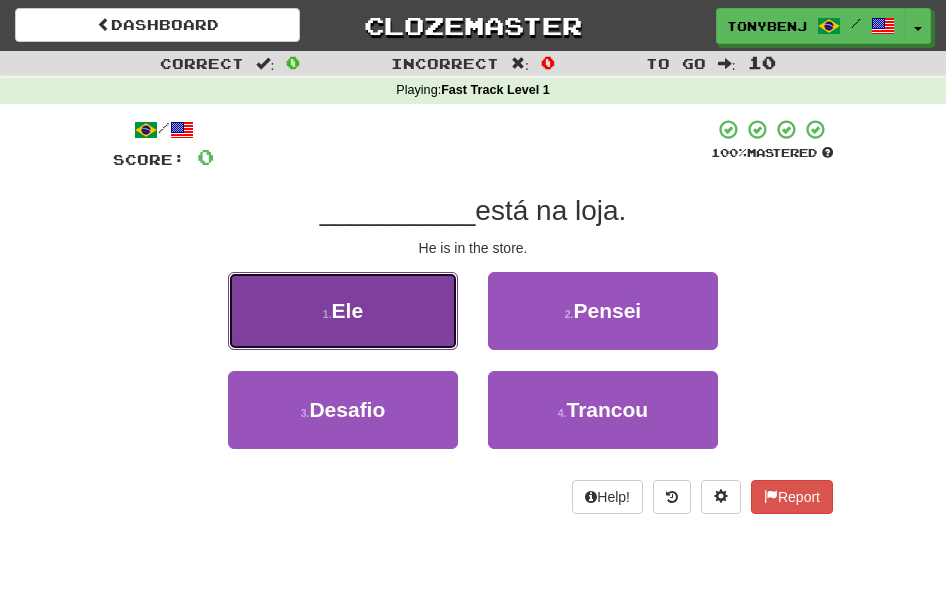 click on "1 .  Ele" at bounding box center (343, 311) 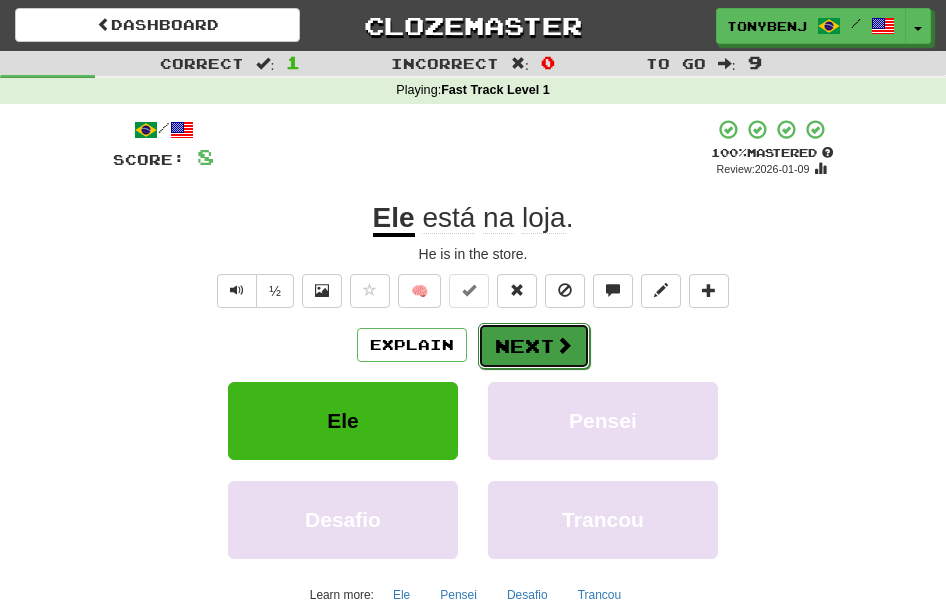 click on "Next" at bounding box center (534, 346) 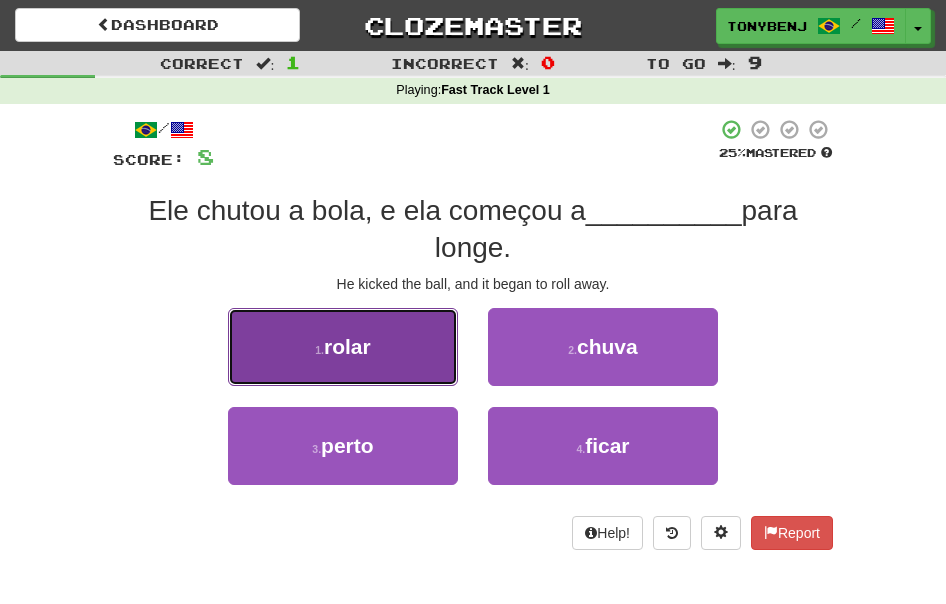 click on "1 .  rolar" at bounding box center [343, 347] 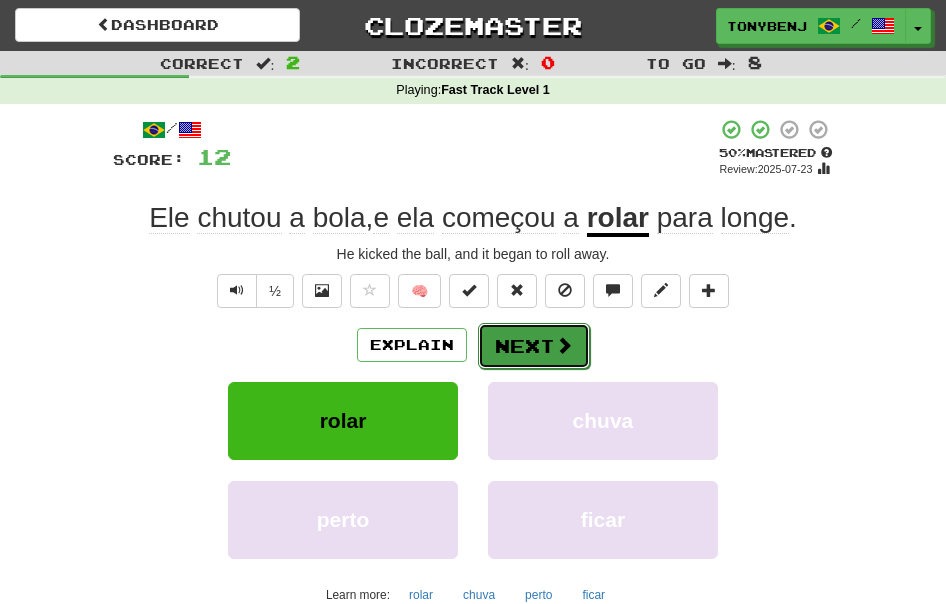 click on "Next" at bounding box center (534, 346) 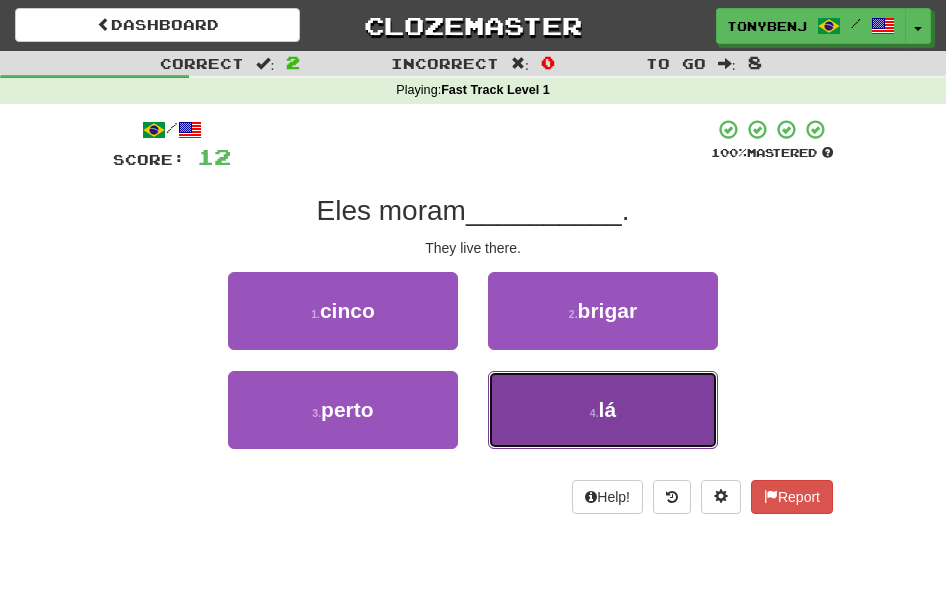 click on "4 .  lá" at bounding box center (603, 410) 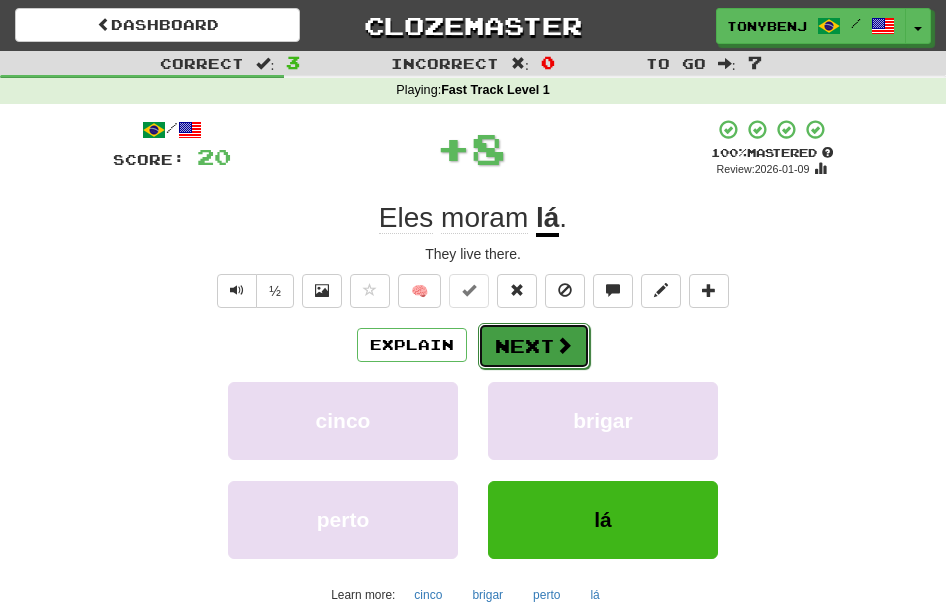 click on "Next" at bounding box center (534, 346) 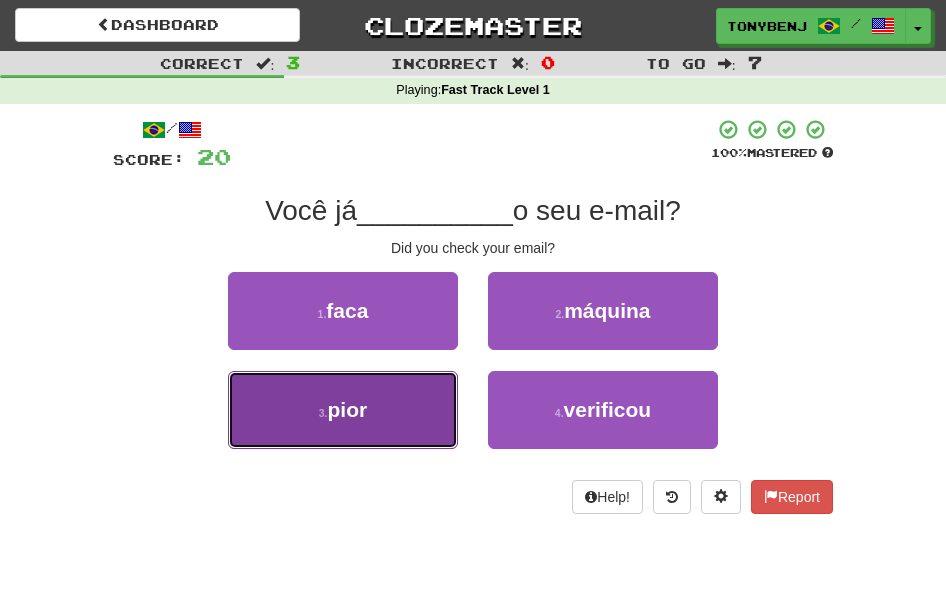 click on "3 .  pior" at bounding box center [343, 410] 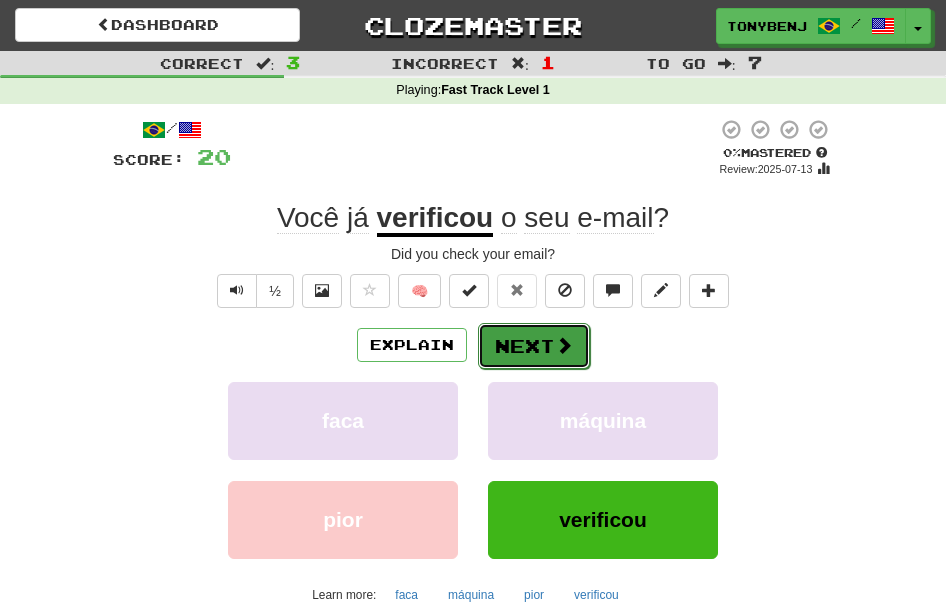click on "Next" at bounding box center [534, 346] 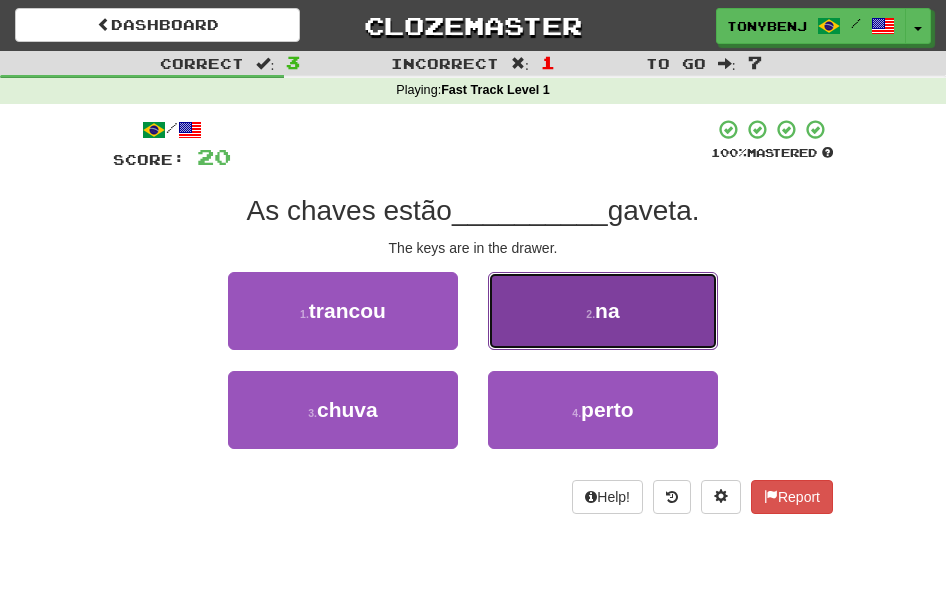click on "2 .  na" at bounding box center (603, 311) 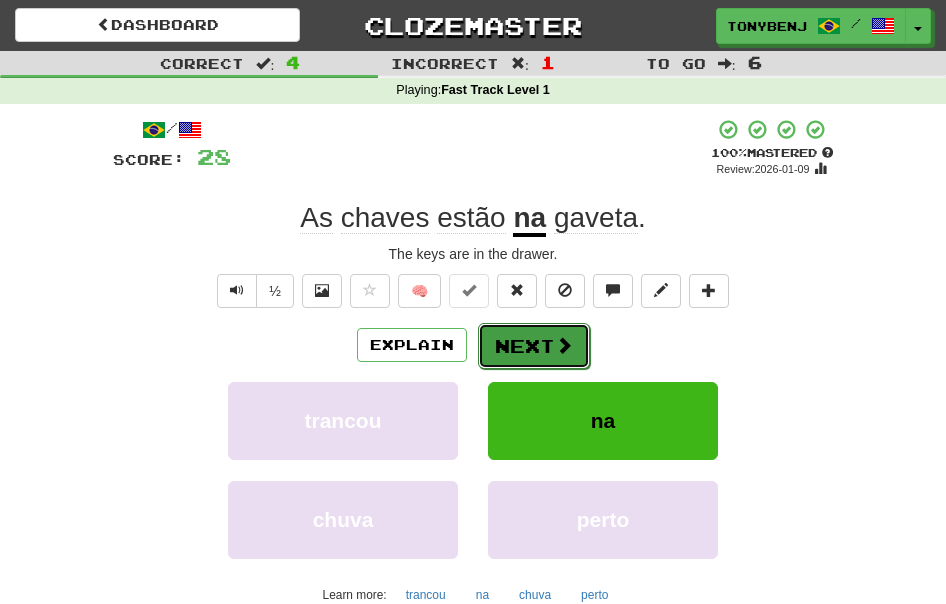 click at bounding box center [564, 345] 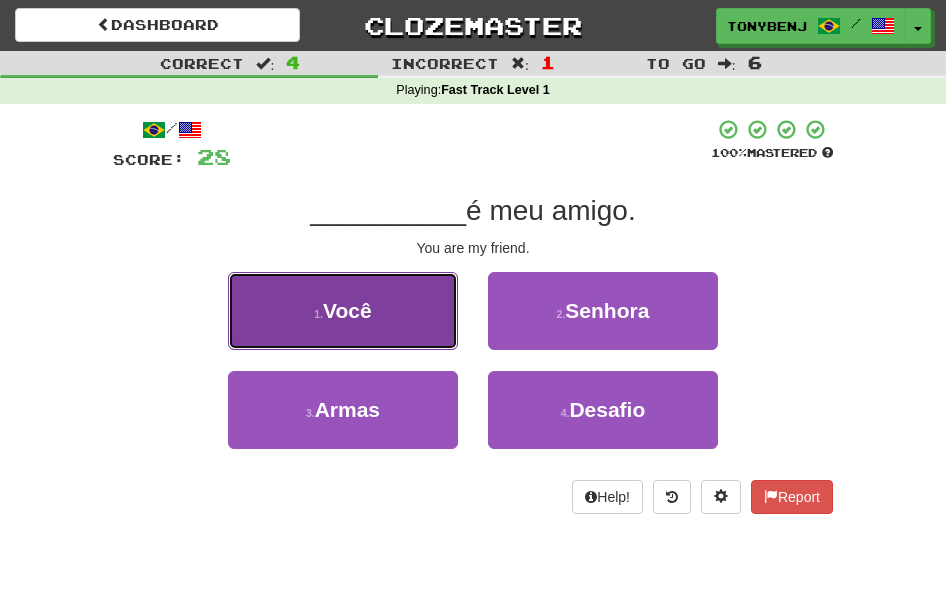 click on "1 .  Você" at bounding box center [343, 311] 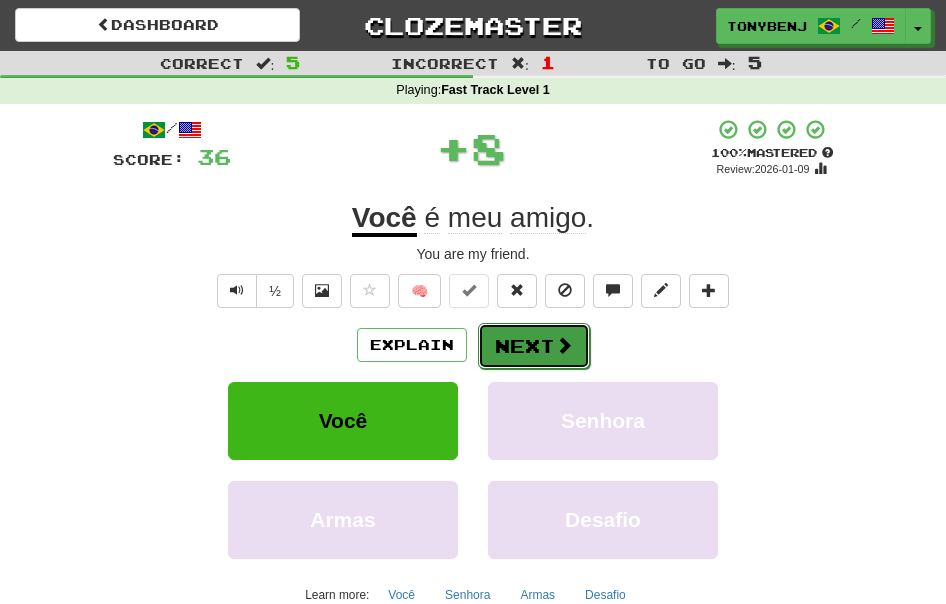 click on "Next" at bounding box center (534, 346) 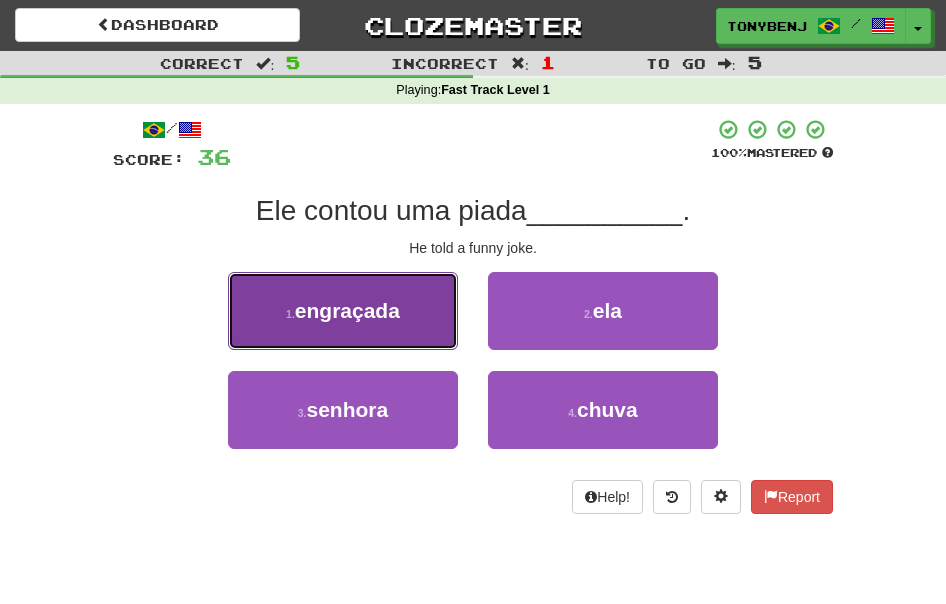 click on "1 .  engraçada" at bounding box center (343, 311) 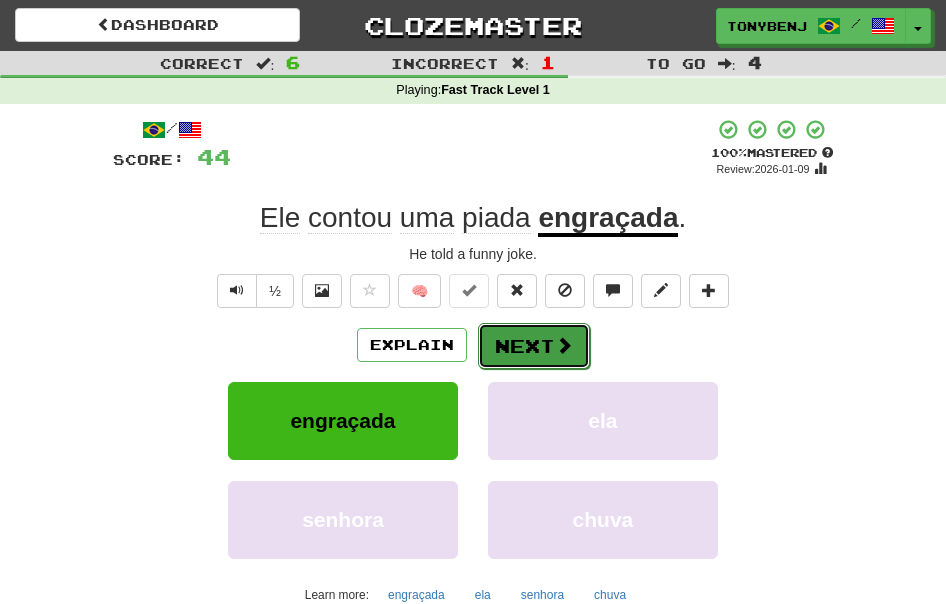 click on "Next" at bounding box center [534, 346] 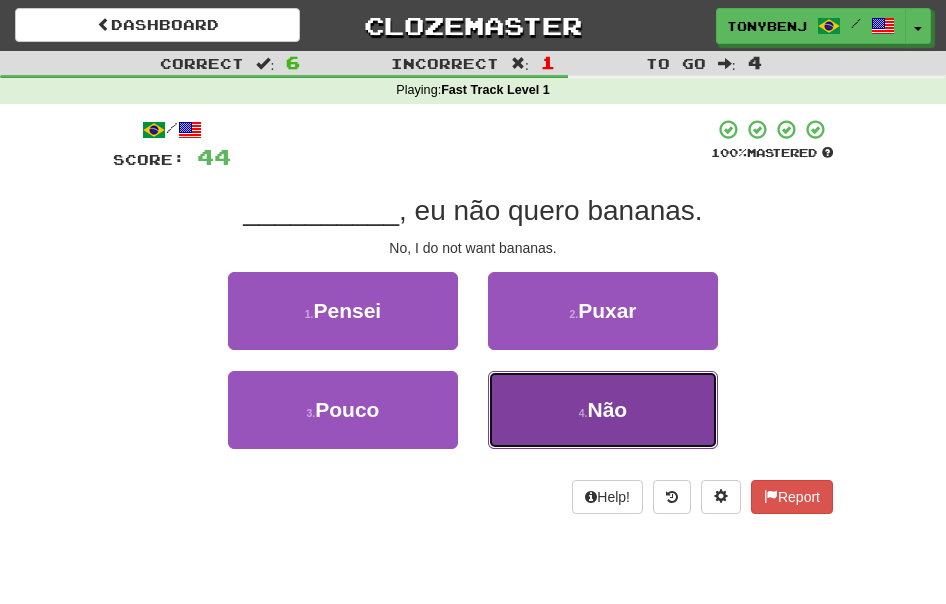 click on "4 .  Não" at bounding box center (603, 410) 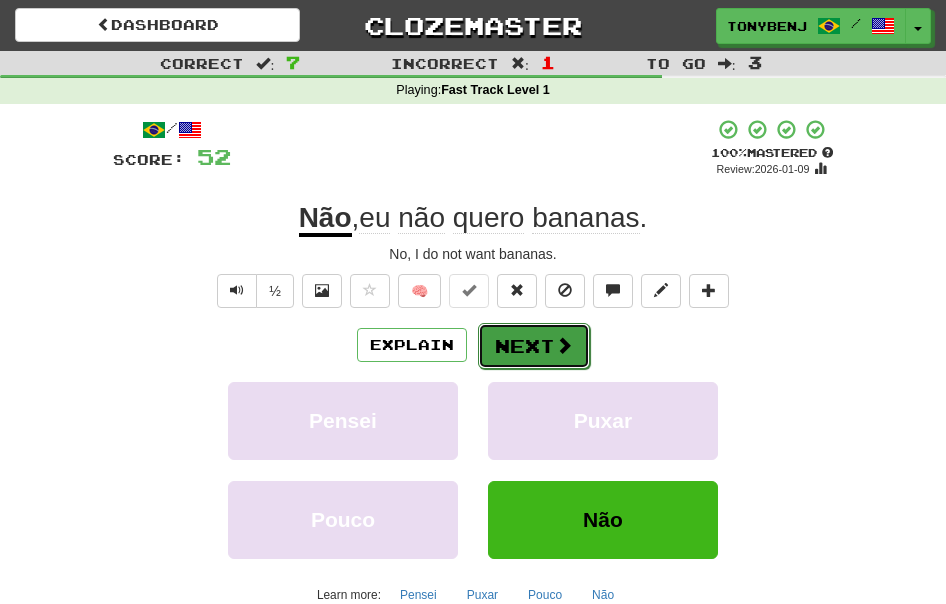 click at bounding box center [564, 345] 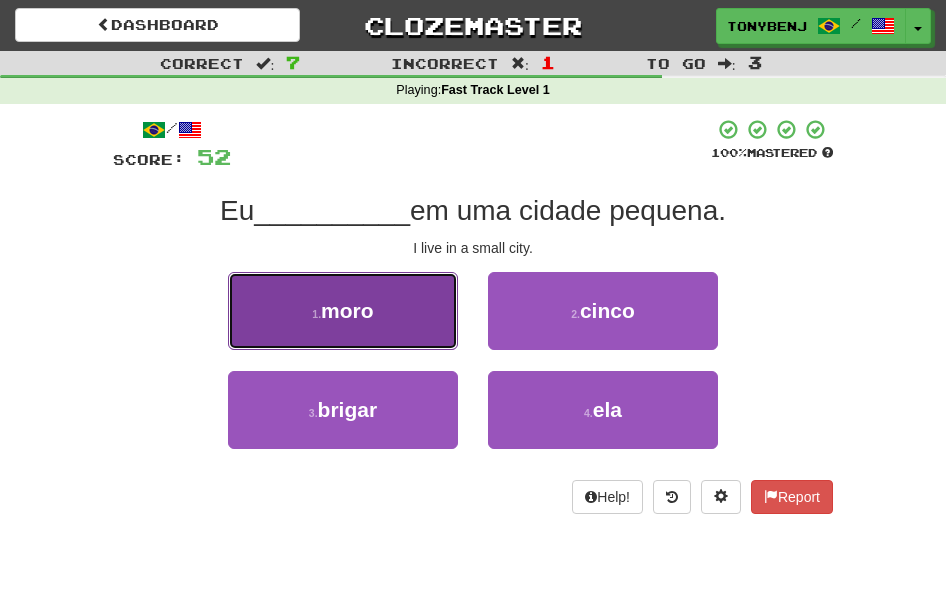 click on "1 .  moro" at bounding box center (343, 311) 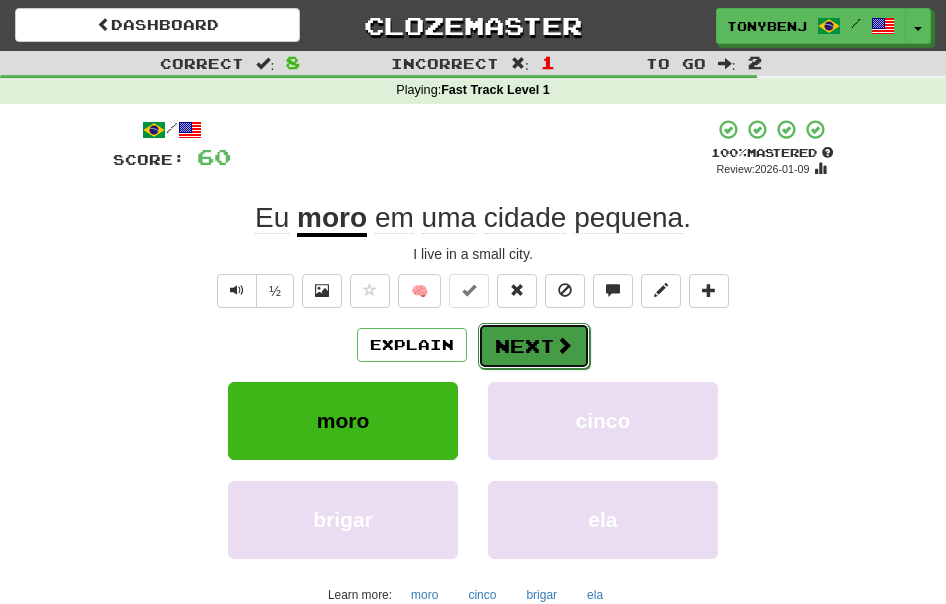 click on "Next" at bounding box center (534, 346) 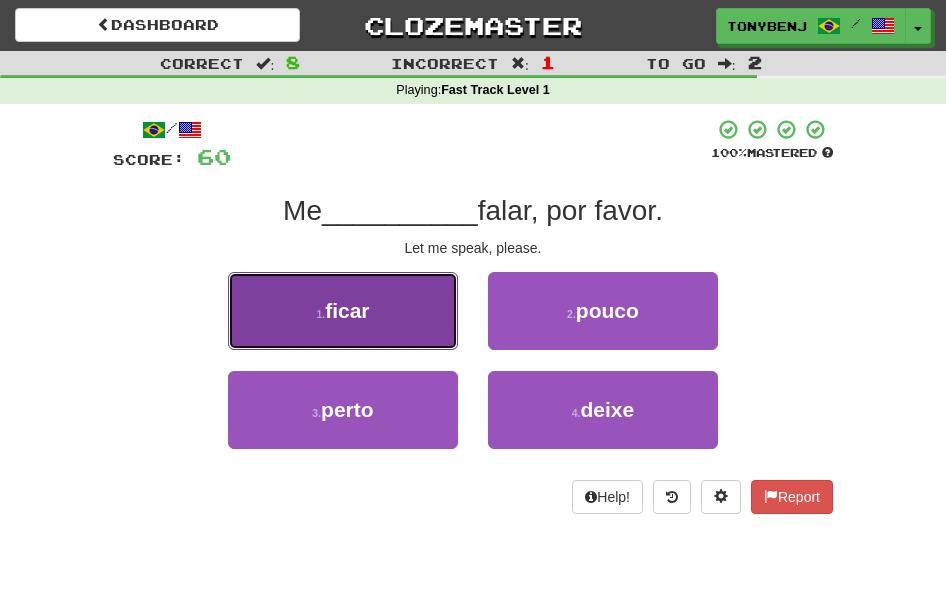 click on "1 .  ficar" at bounding box center [343, 311] 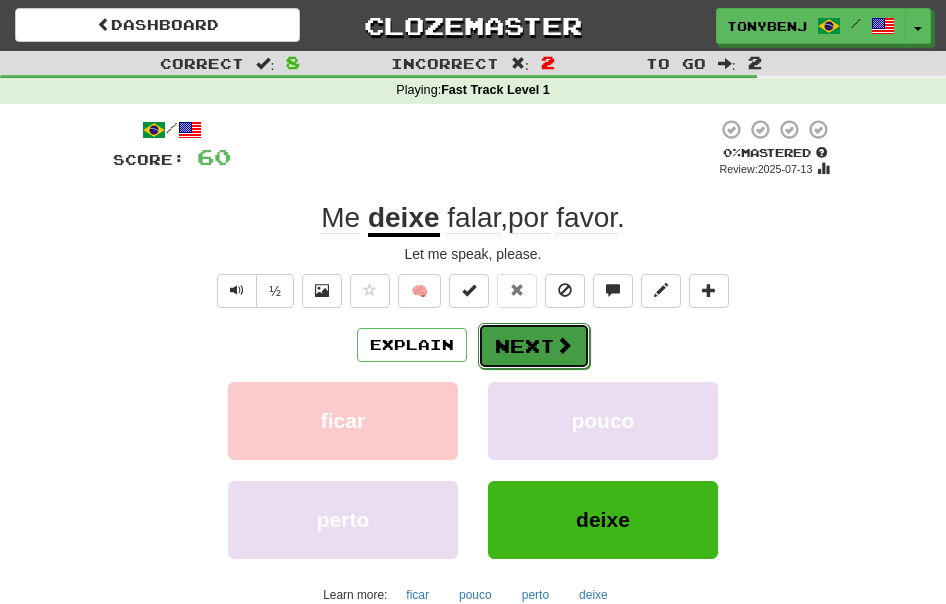 click on "Next" at bounding box center [534, 346] 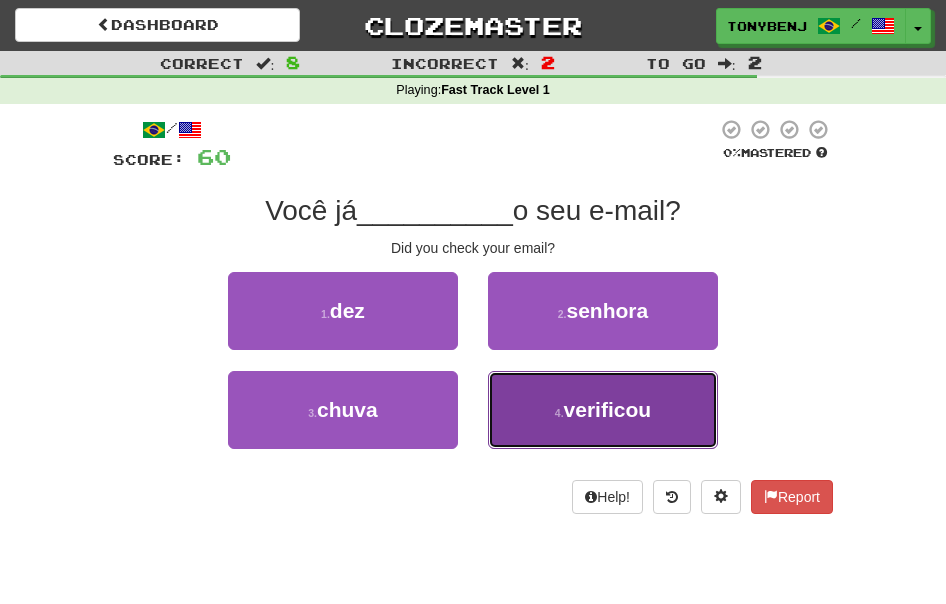 click on "verificou" at bounding box center [608, 409] 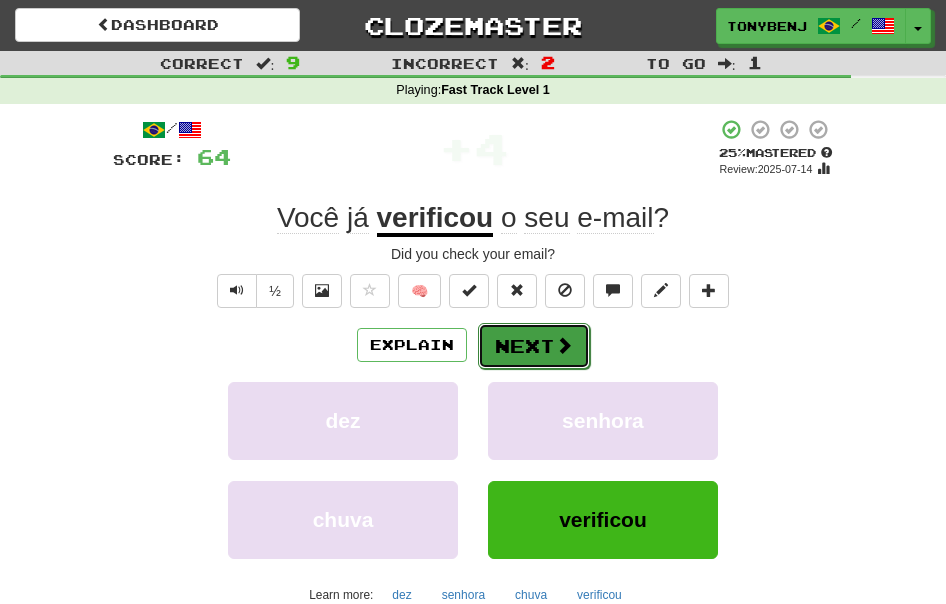 click on "Next" at bounding box center (534, 346) 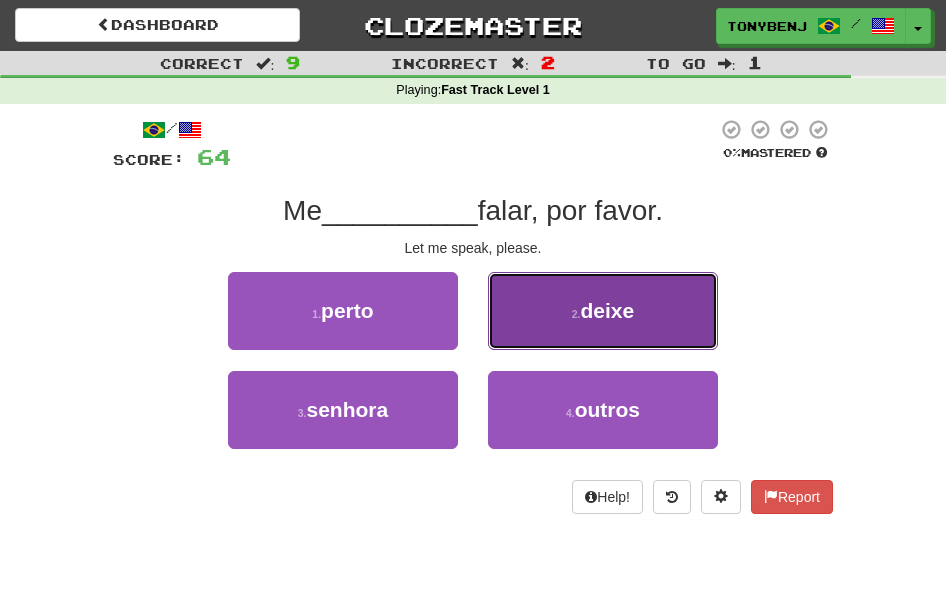 click on "2 .  deixe" at bounding box center [603, 311] 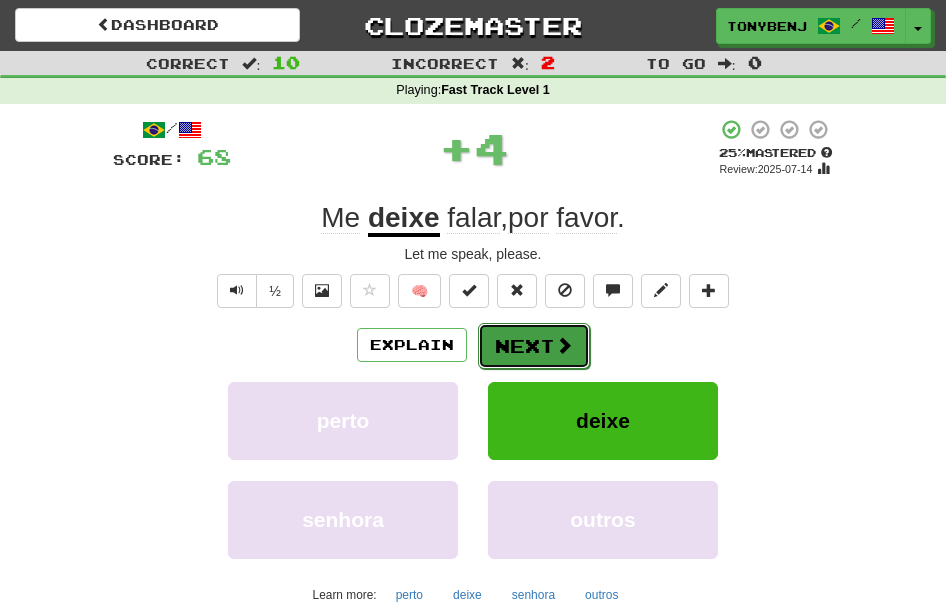 click on "Next" at bounding box center (534, 346) 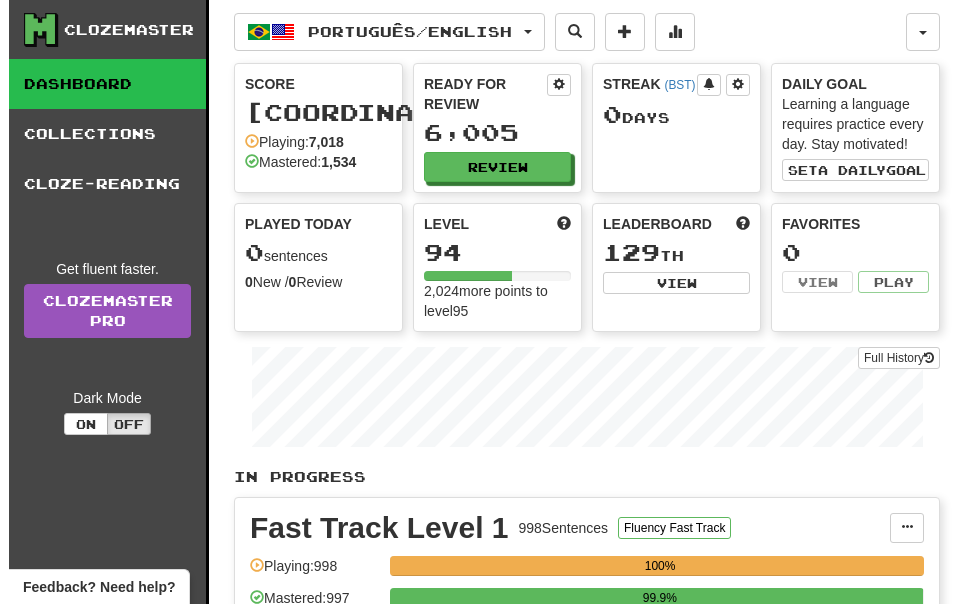 scroll, scrollTop: 163, scrollLeft: 0, axis: vertical 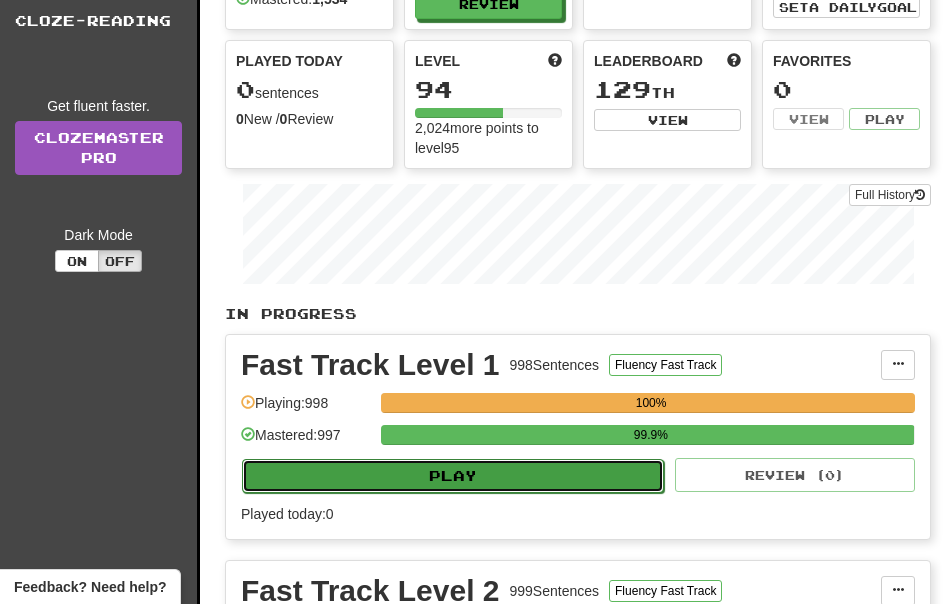 click on "Play" at bounding box center (453, 476) 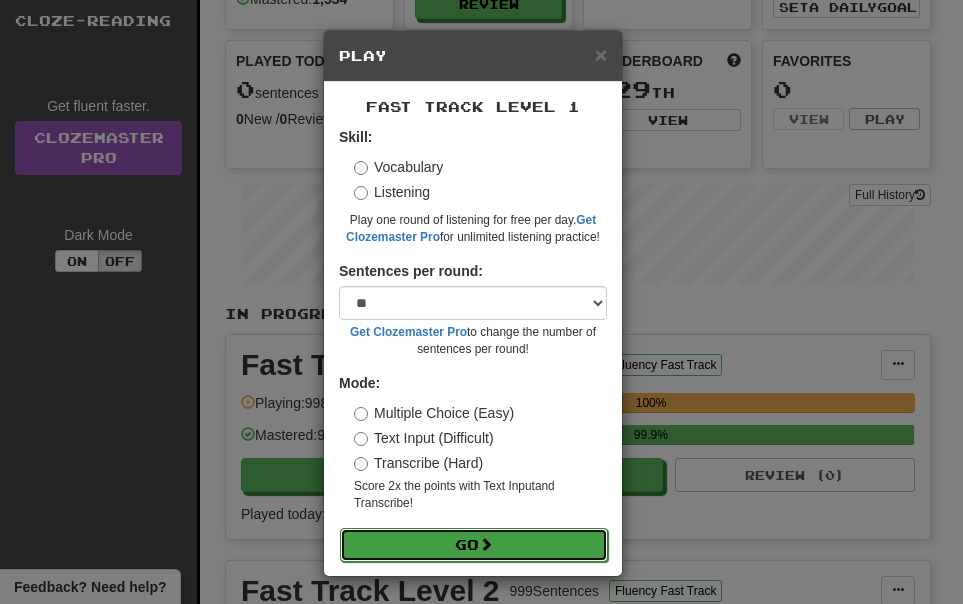 click on "Go" at bounding box center (474, 545) 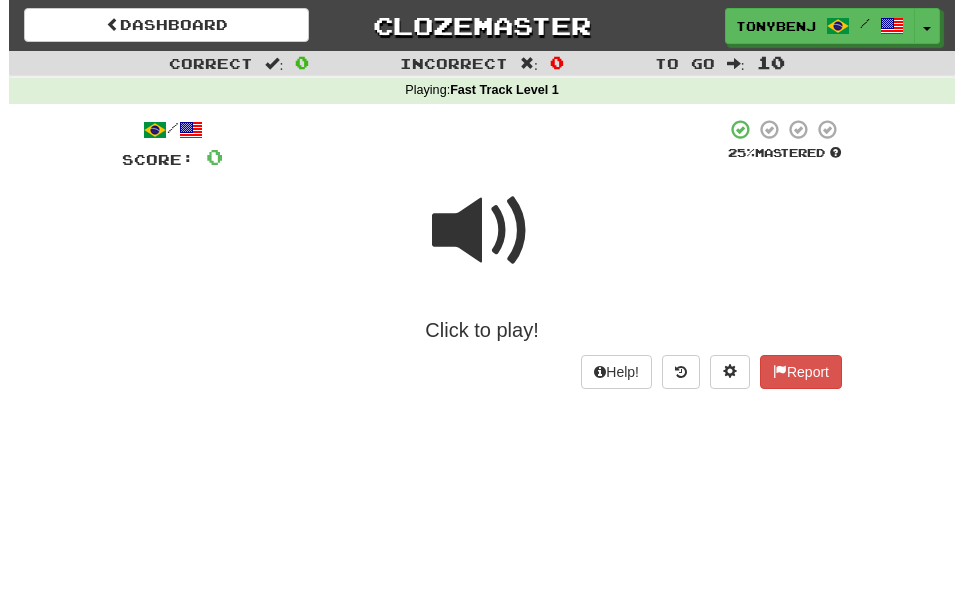 scroll, scrollTop: 0, scrollLeft: 0, axis: both 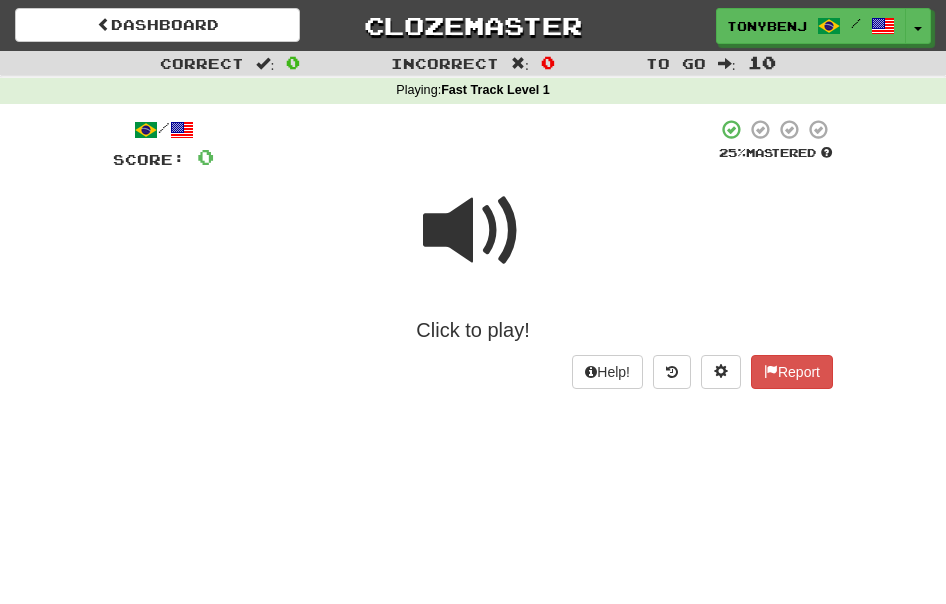 click at bounding box center [473, 231] 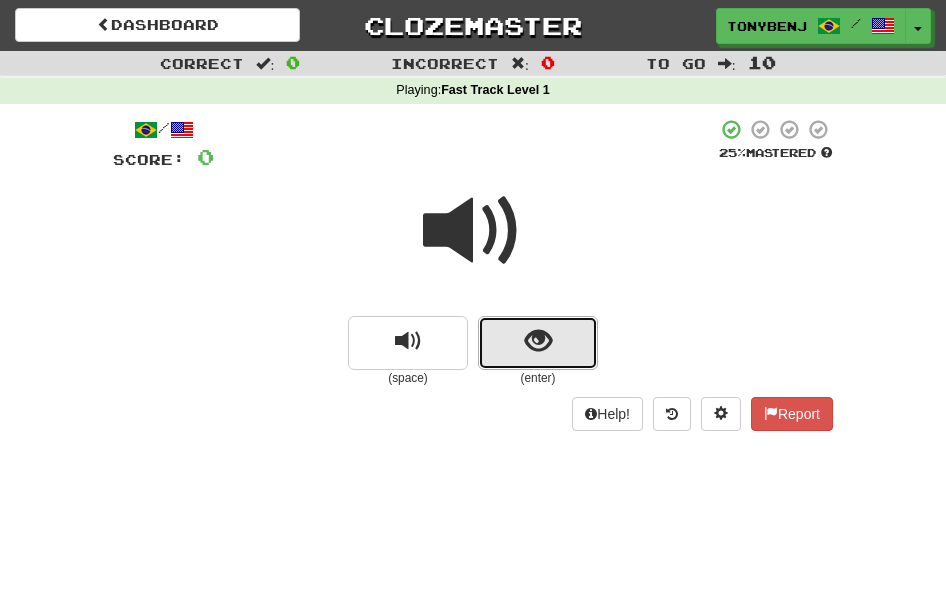 click at bounding box center [538, 343] 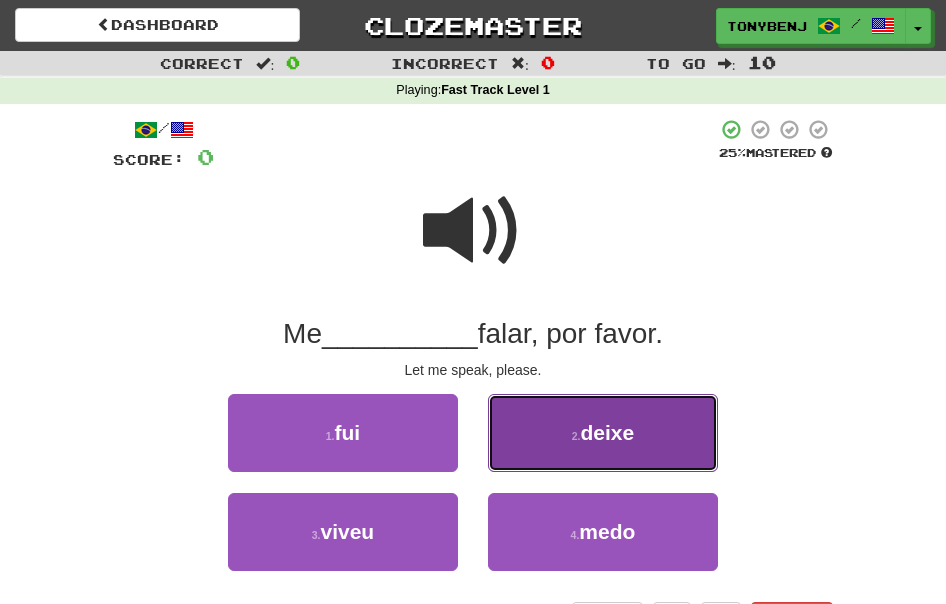 click on "2 .  deixe" at bounding box center [603, 433] 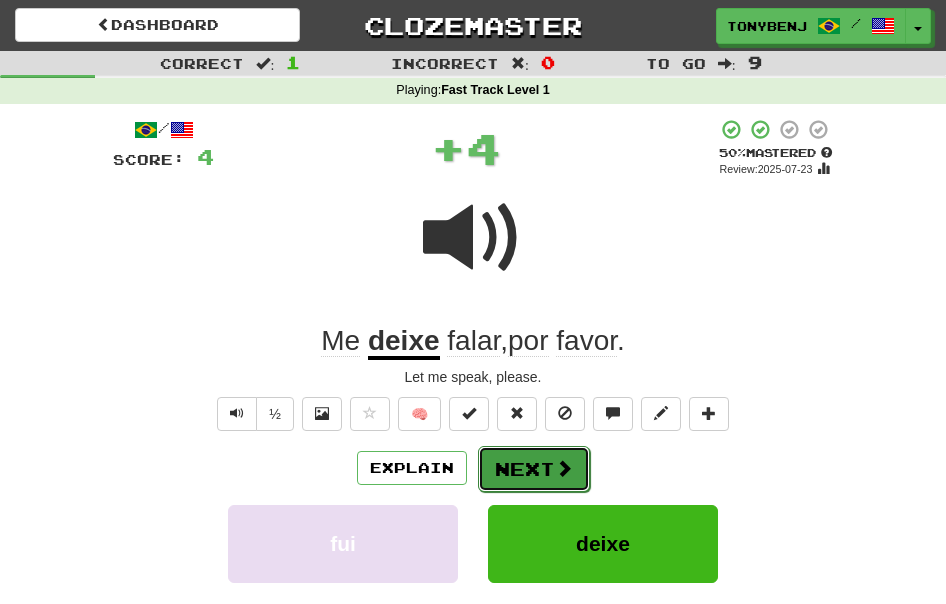click on "Next" at bounding box center (534, 469) 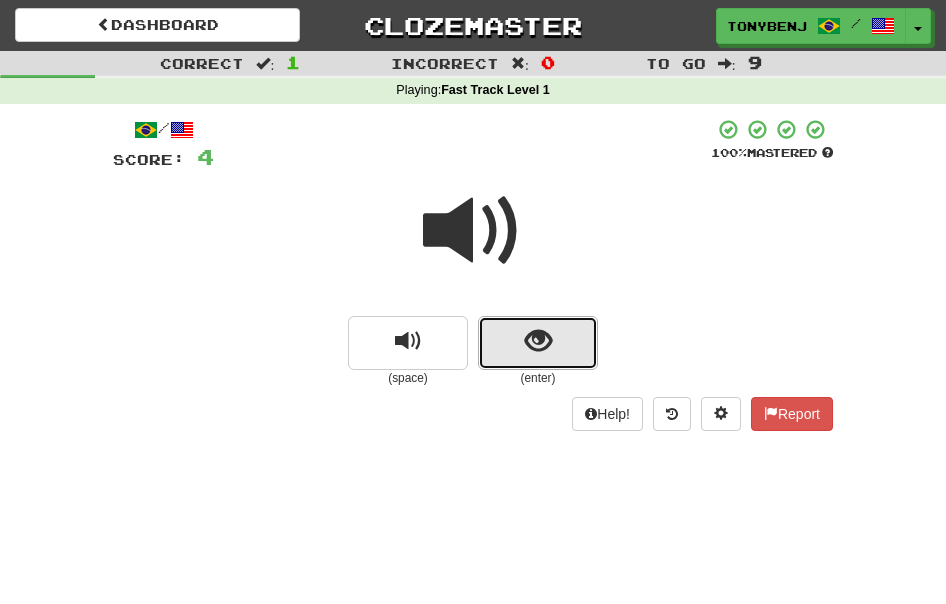 click at bounding box center [538, 343] 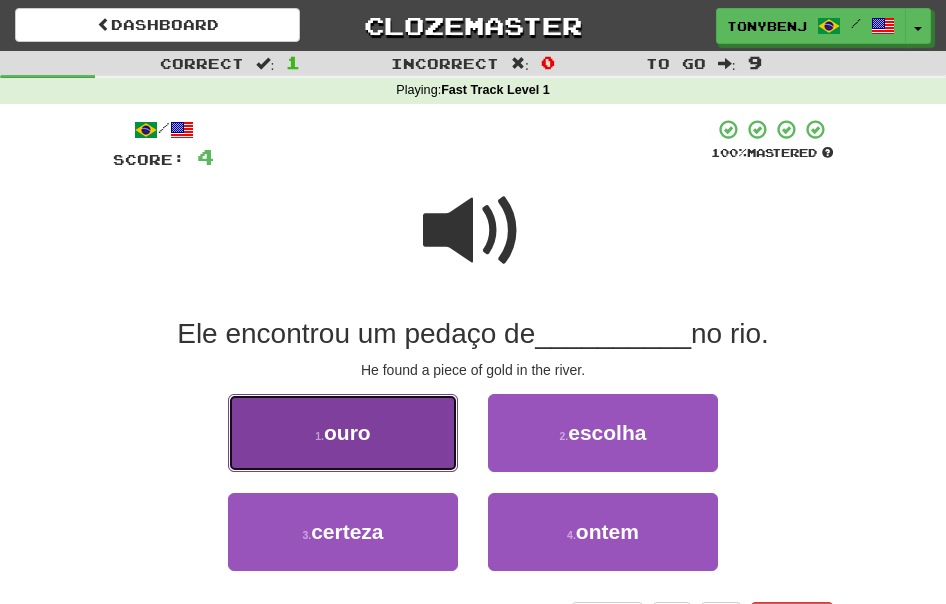 click on "1 .  ouro" at bounding box center (343, 433) 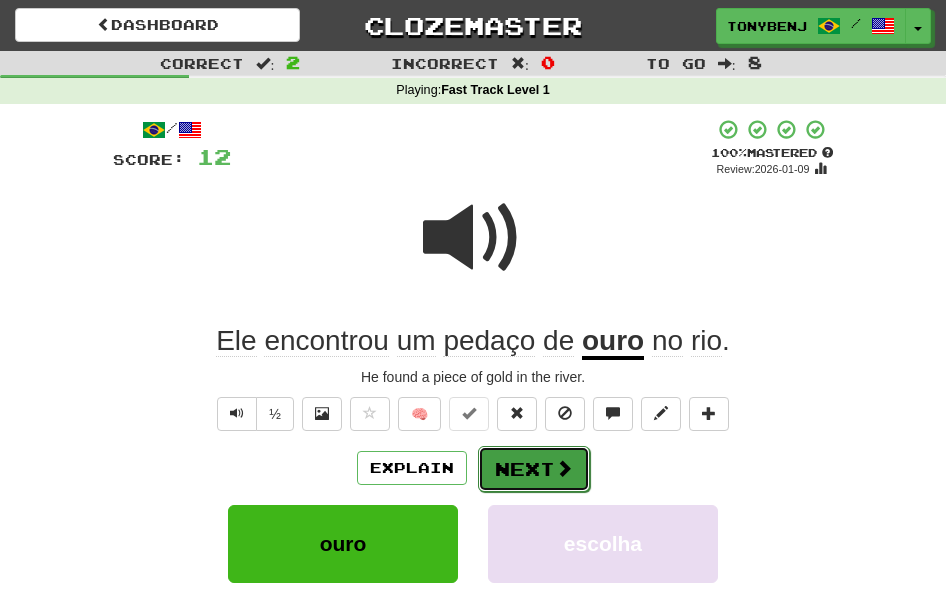 click at bounding box center [564, 468] 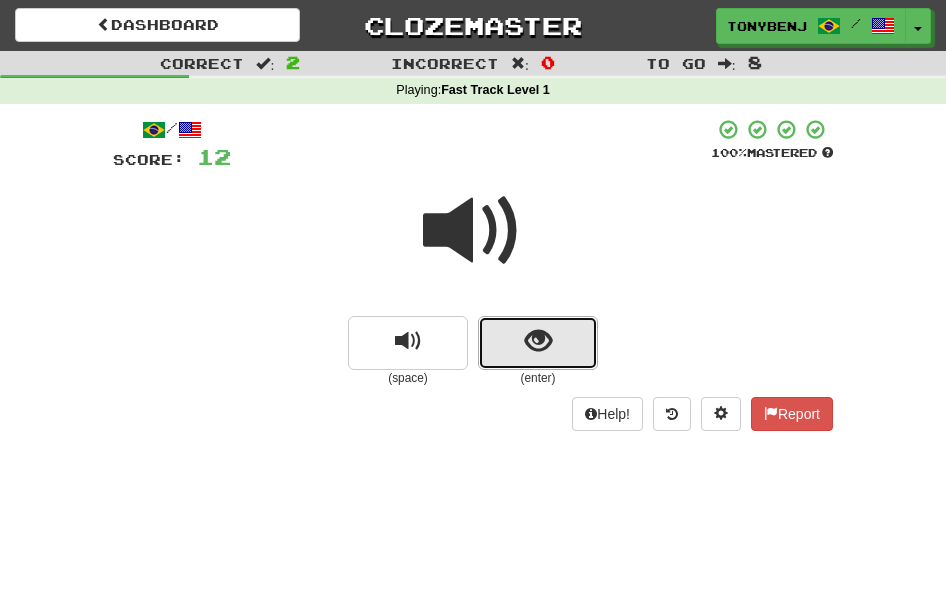 click at bounding box center [538, 343] 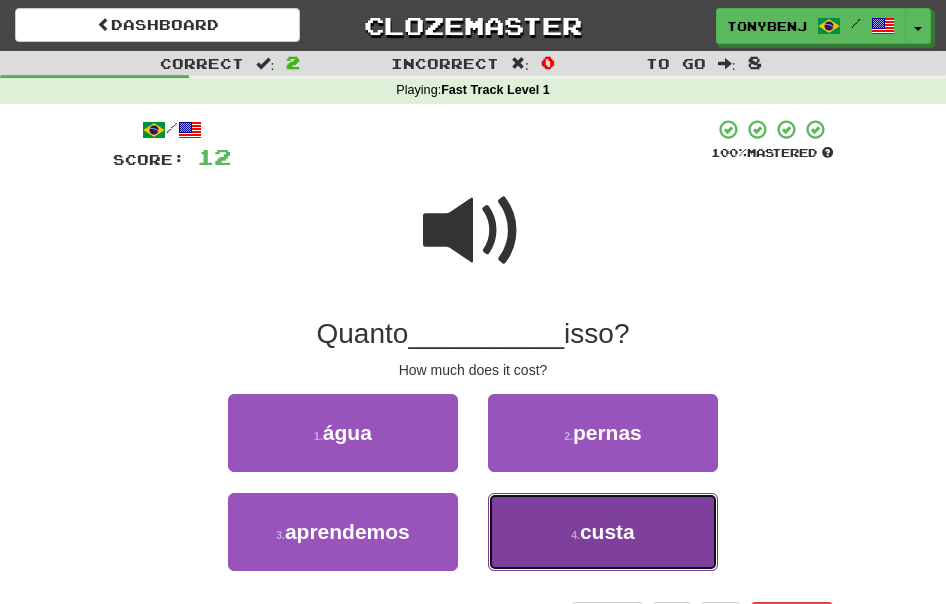 click on "custa" at bounding box center [607, 531] 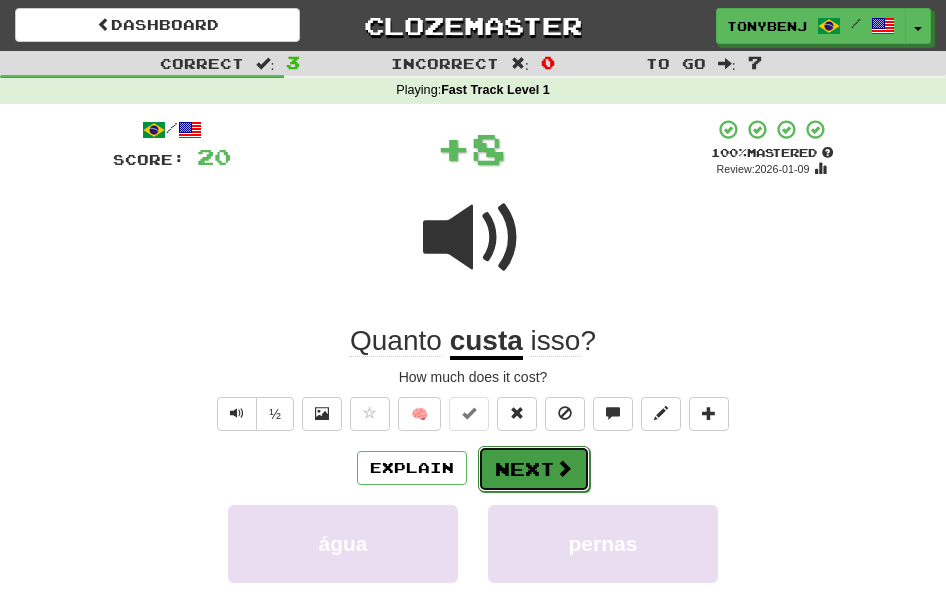 click on "Next" at bounding box center [534, 469] 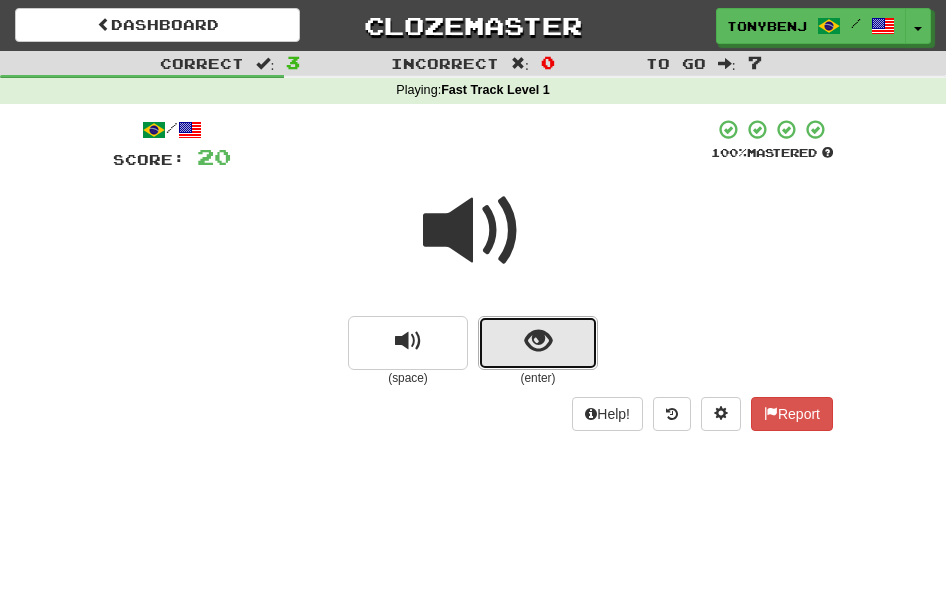click at bounding box center [538, 343] 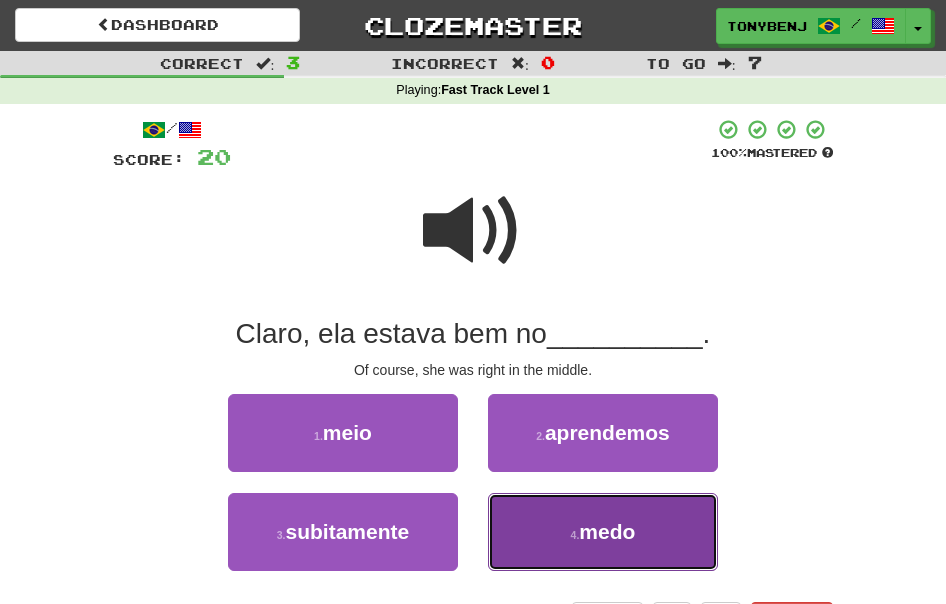 click on "medo" at bounding box center (607, 531) 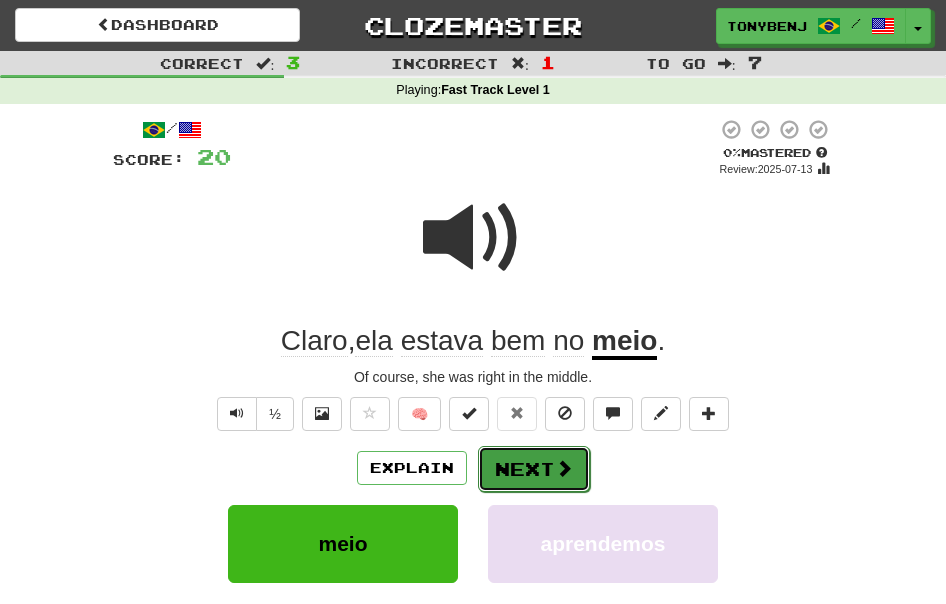 click on "Next" at bounding box center (534, 469) 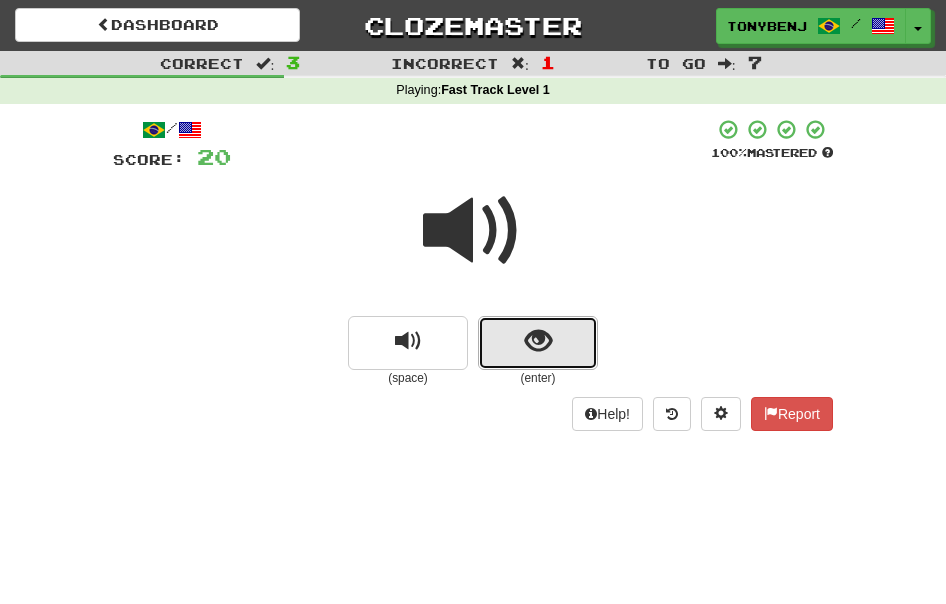 click at bounding box center [538, 343] 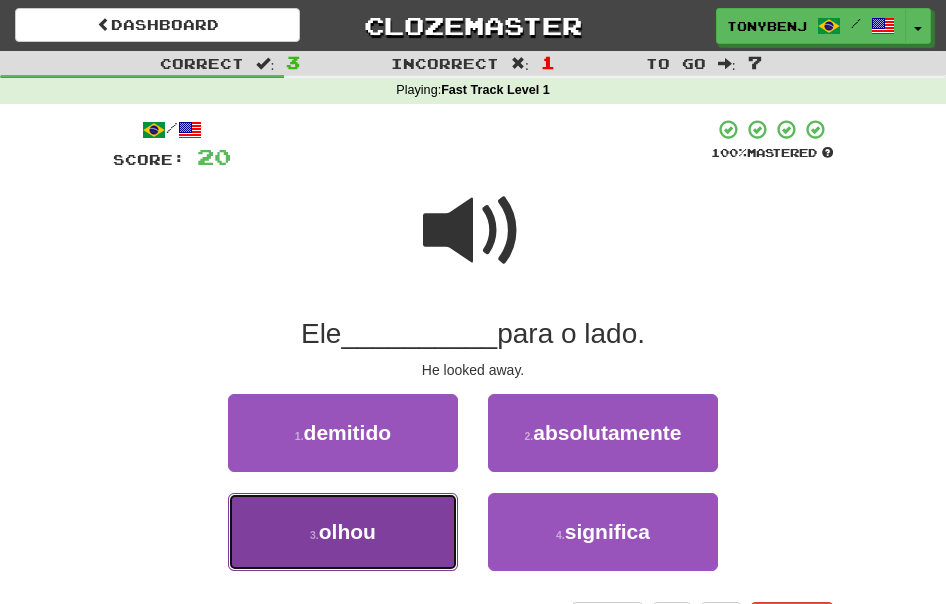 click on "3 .  olhou" at bounding box center [343, 532] 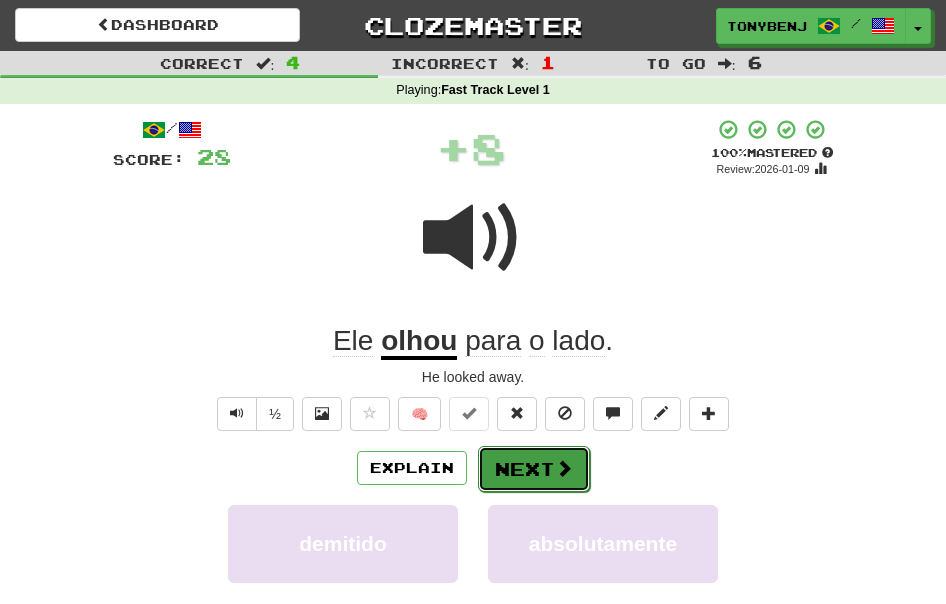 click at bounding box center (564, 468) 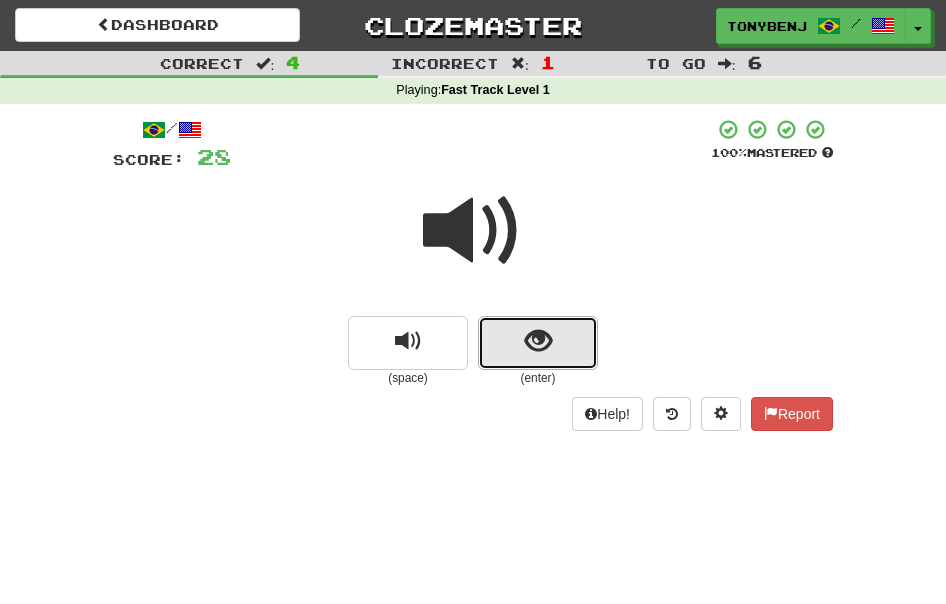 click at bounding box center [538, 343] 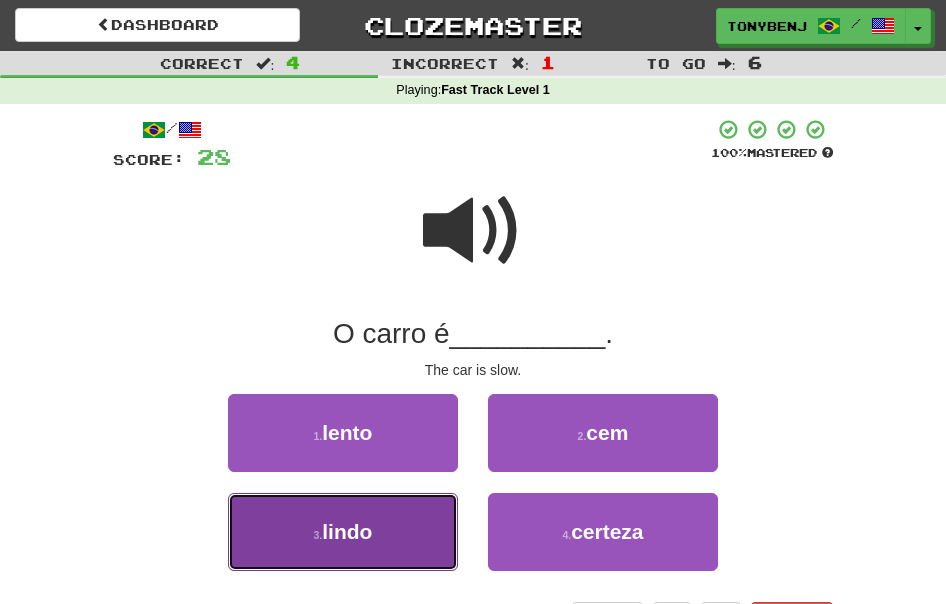click on "3 .  lindo" at bounding box center (343, 532) 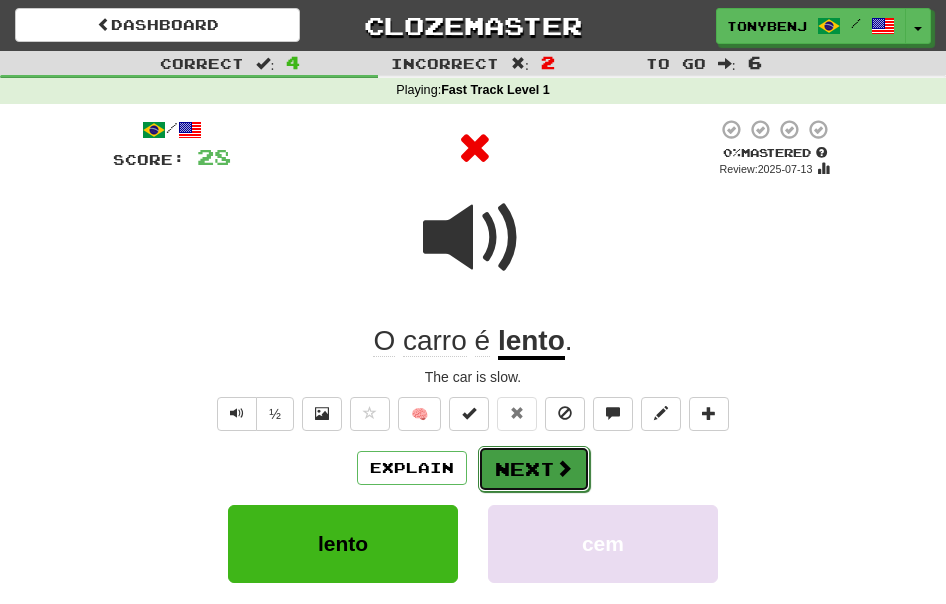 click on "Next" at bounding box center (534, 469) 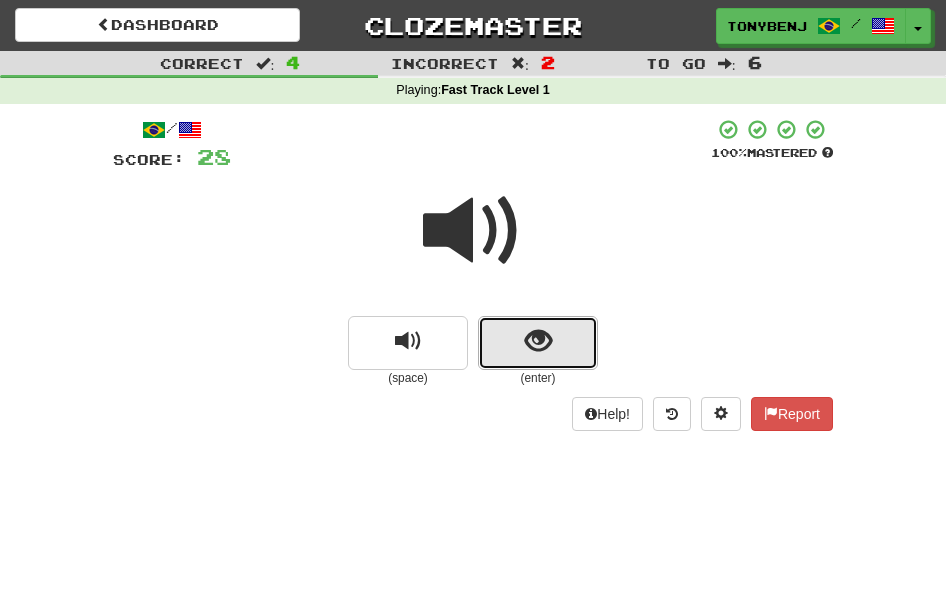 click at bounding box center (538, 341) 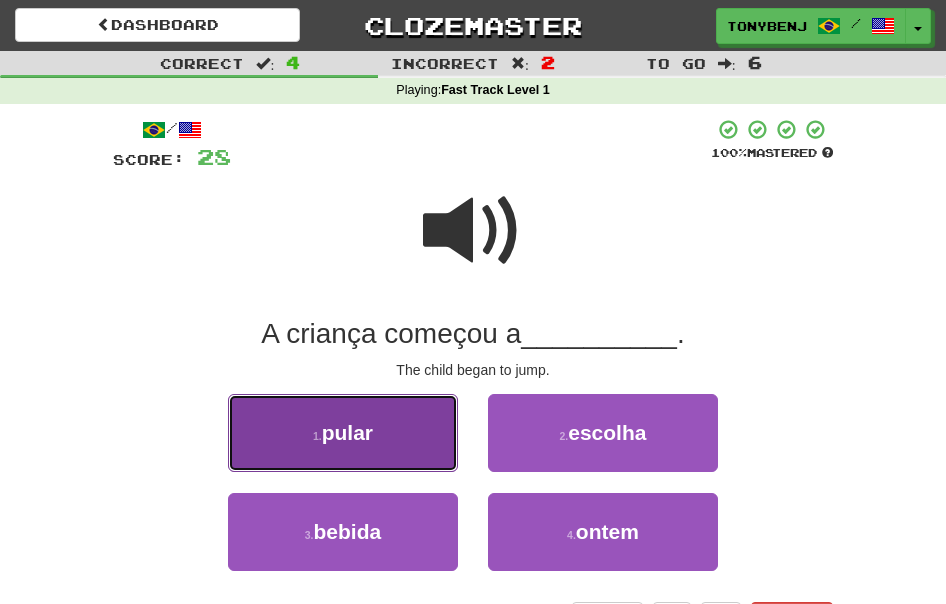 click on "1 .  pular" at bounding box center [343, 433] 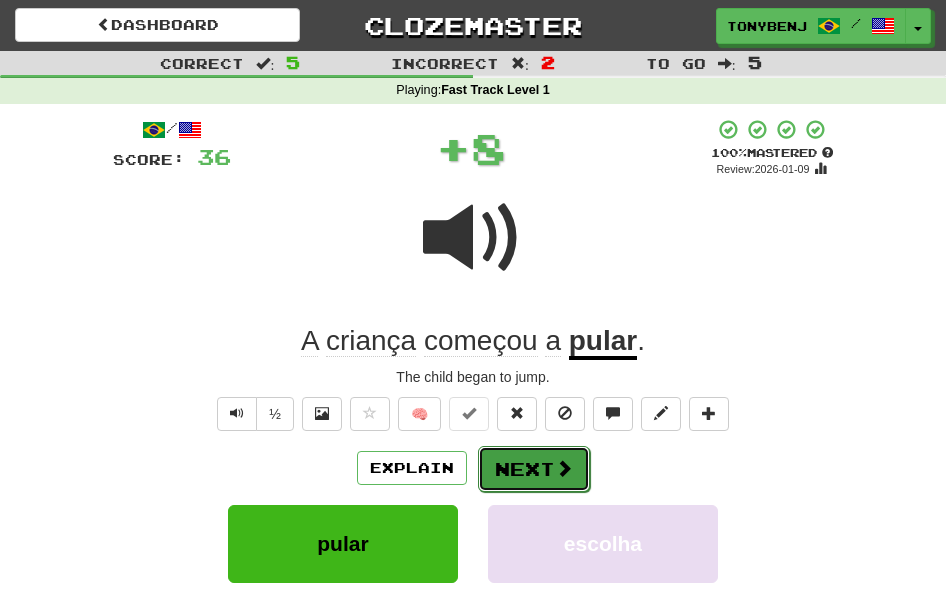 click at bounding box center (564, 468) 